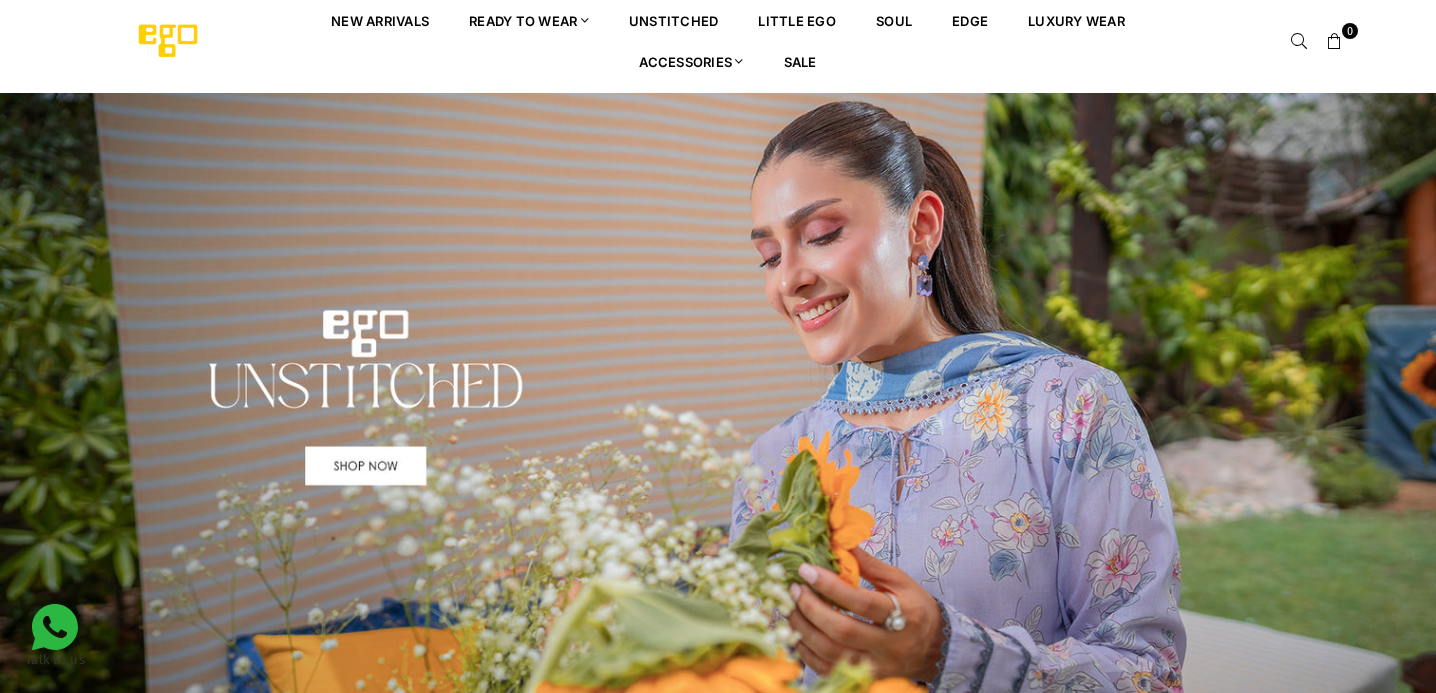 scroll, scrollTop: 0, scrollLeft: 0, axis: both 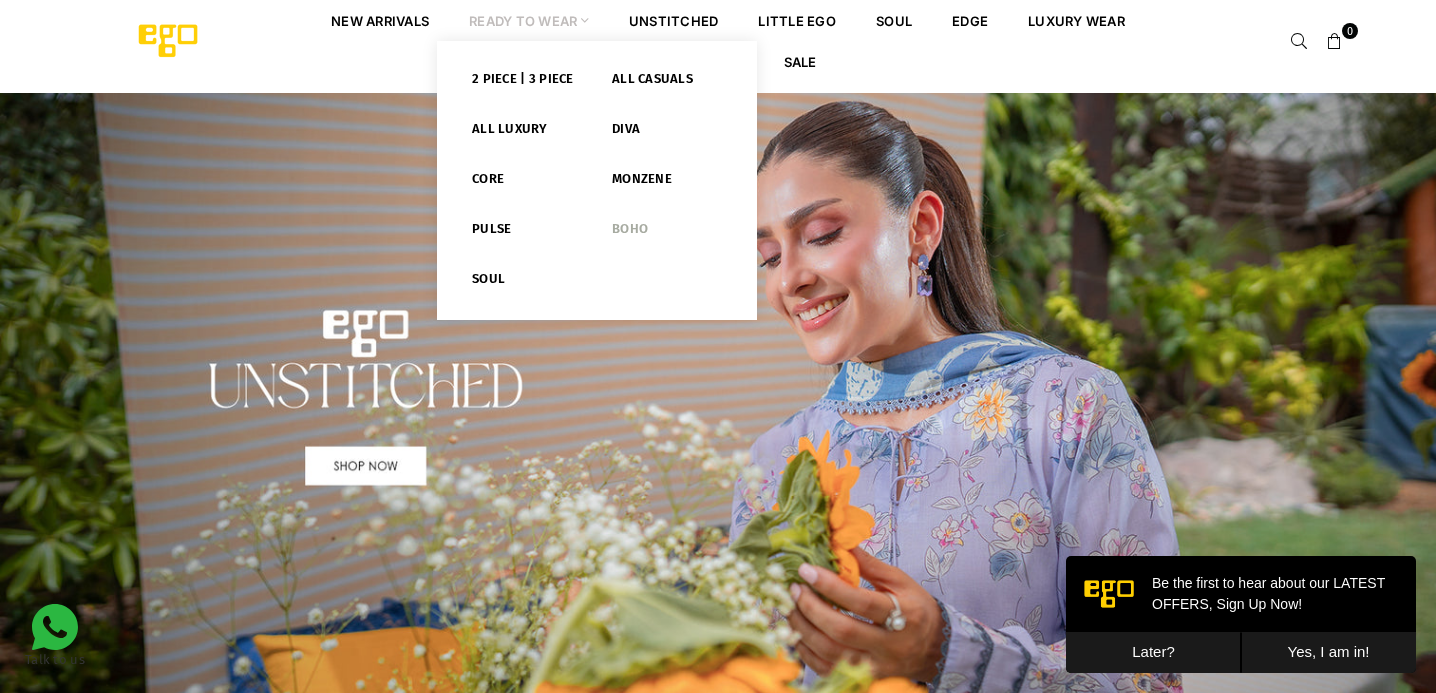 click on "Boho" at bounding box center (667, 233) 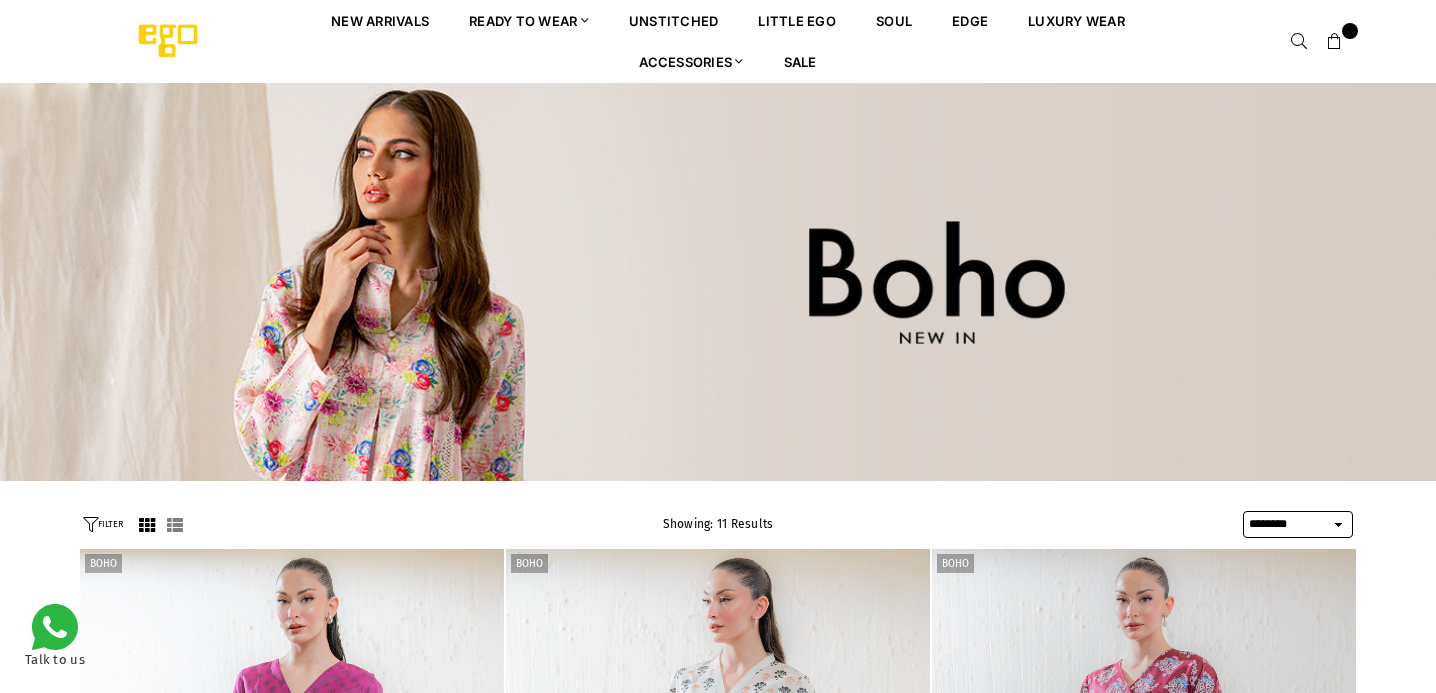 select on "******" 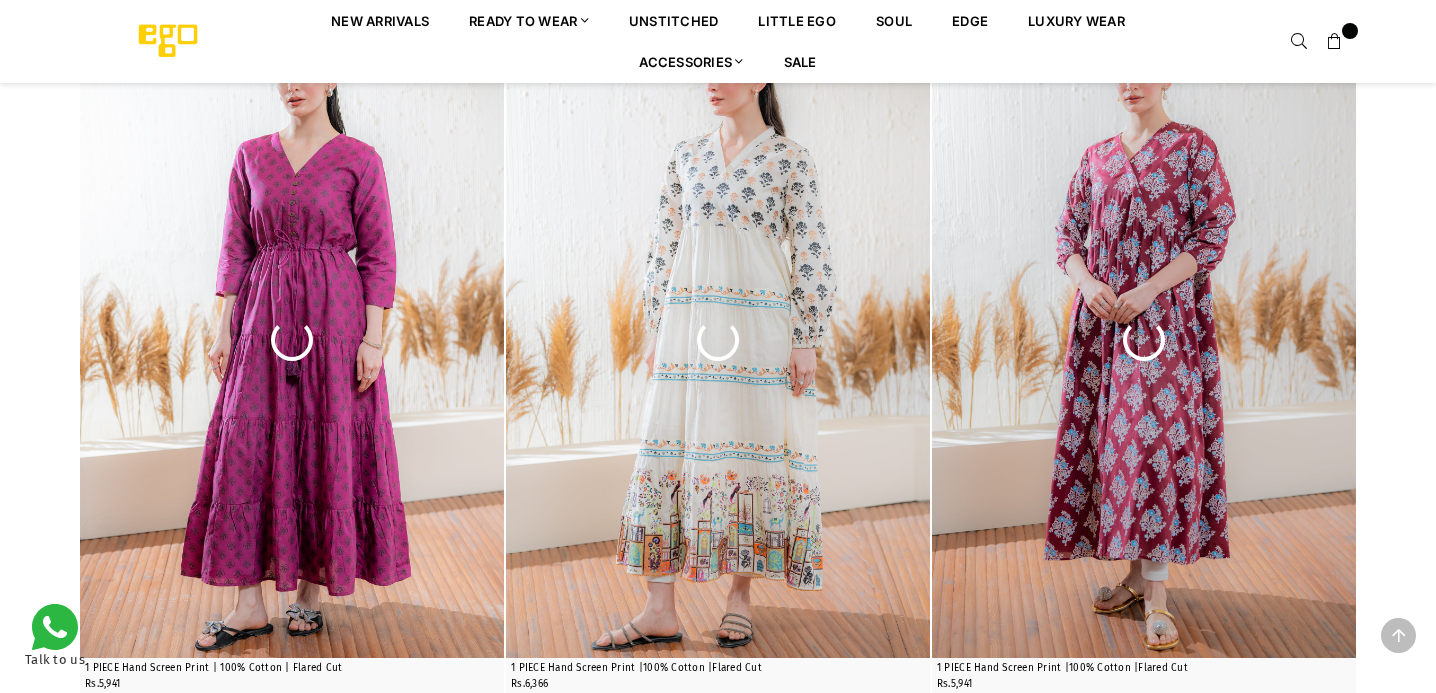 scroll, scrollTop: 531, scrollLeft: 0, axis: vertical 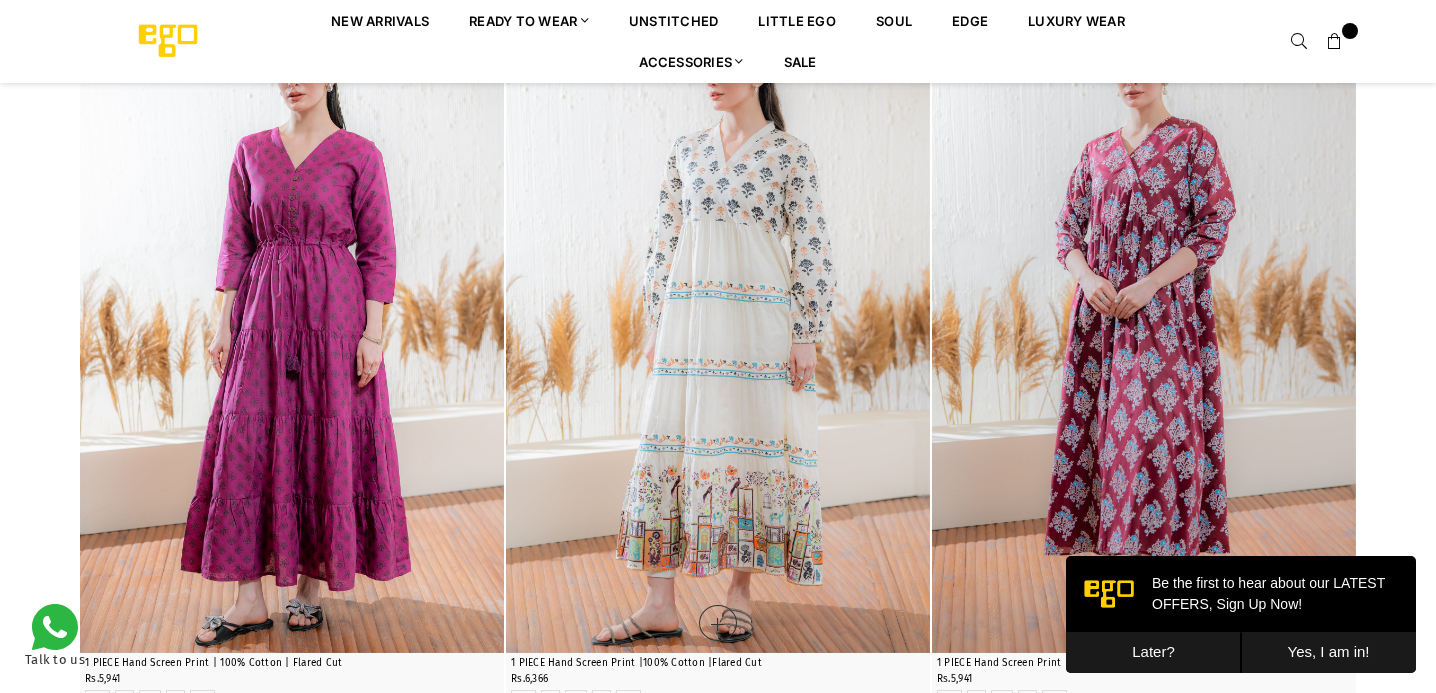 click at bounding box center [718, 335] 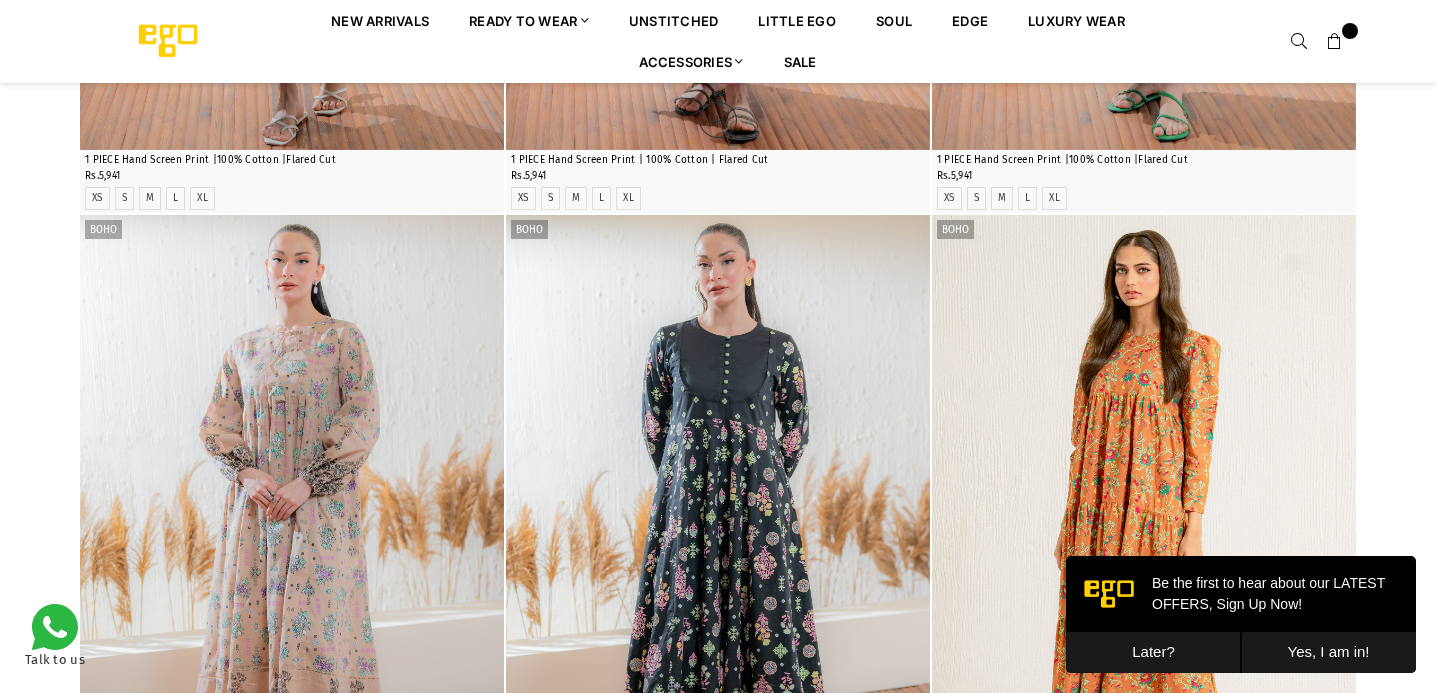 scroll, scrollTop: 1853, scrollLeft: 0, axis: vertical 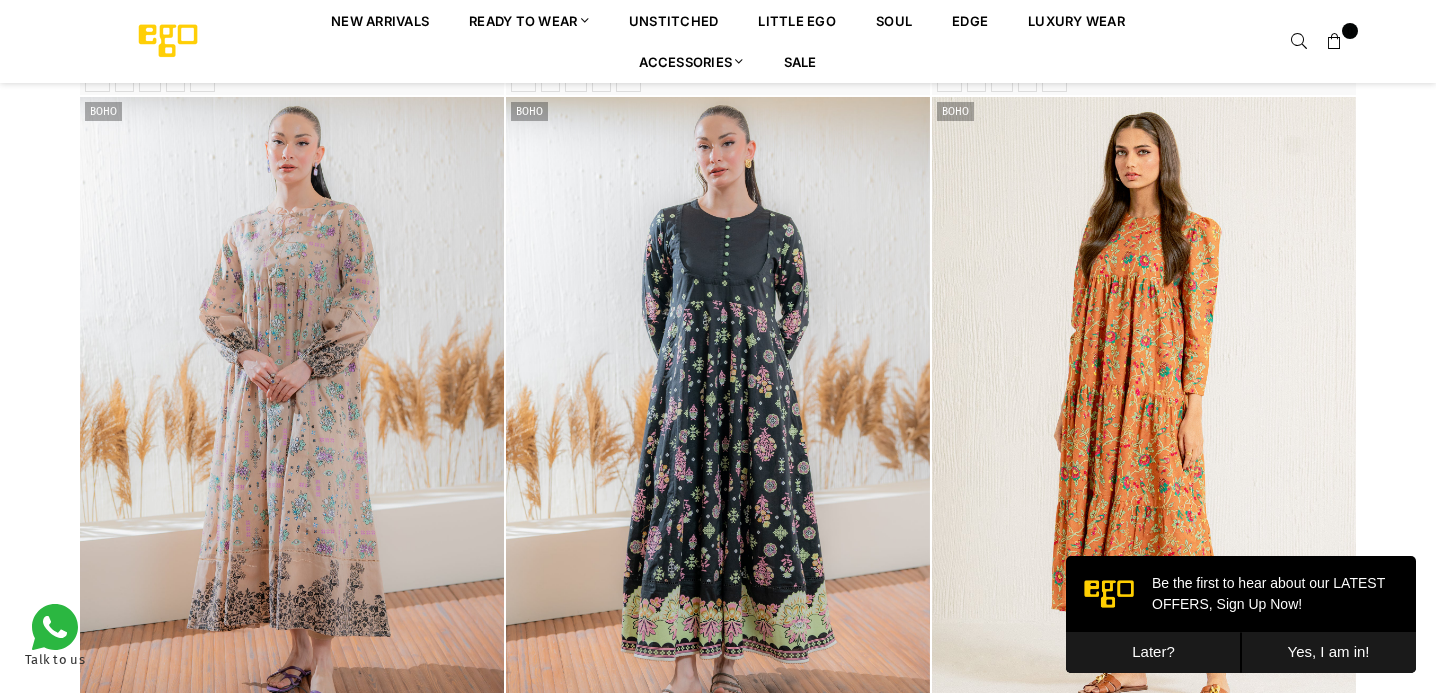 click at bounding box center (292, 415) 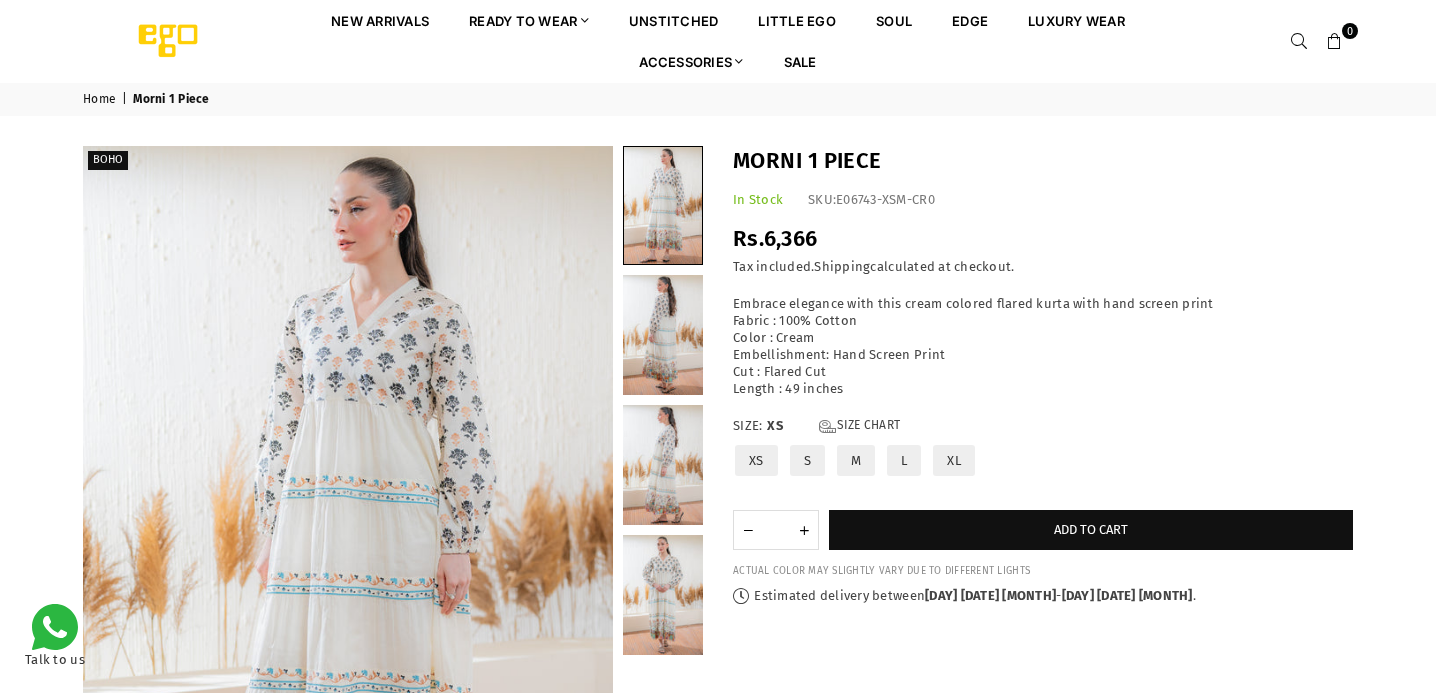 scroll, scrollTop: 0, scrollLeft: 0, axis: both 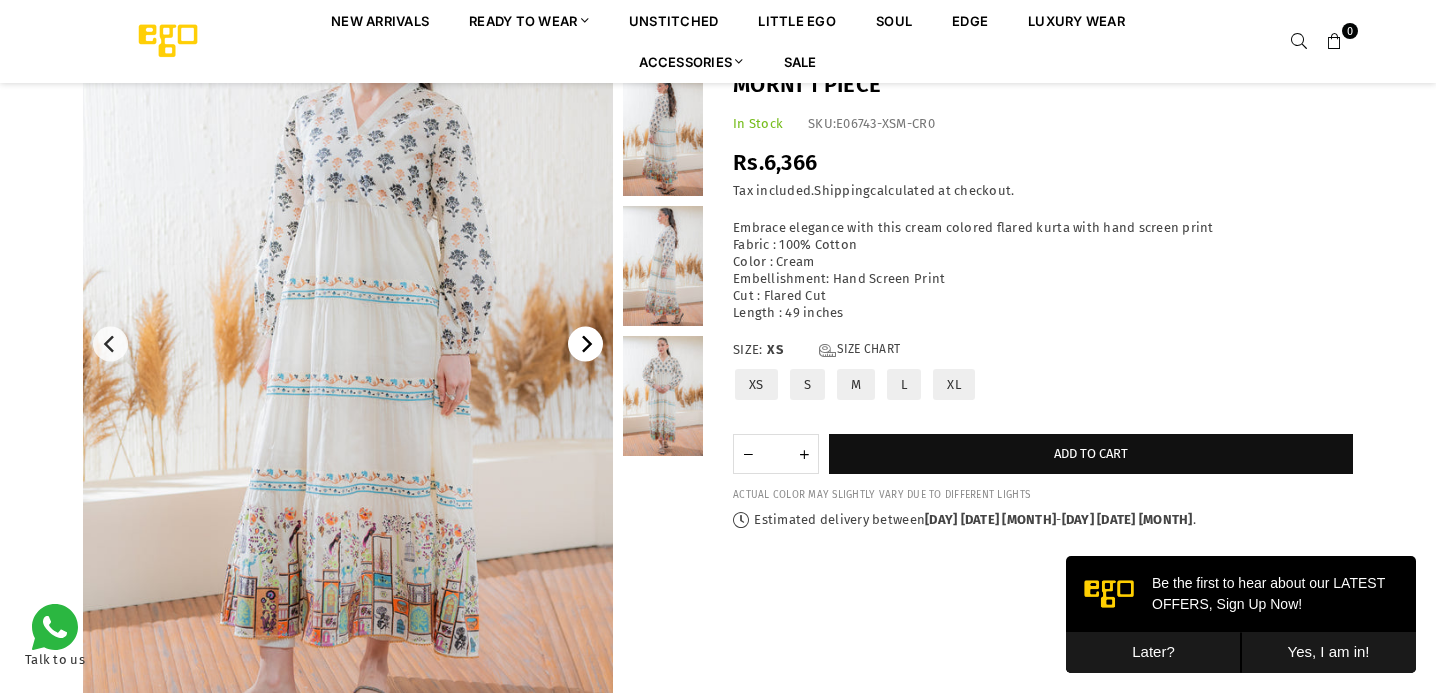 click 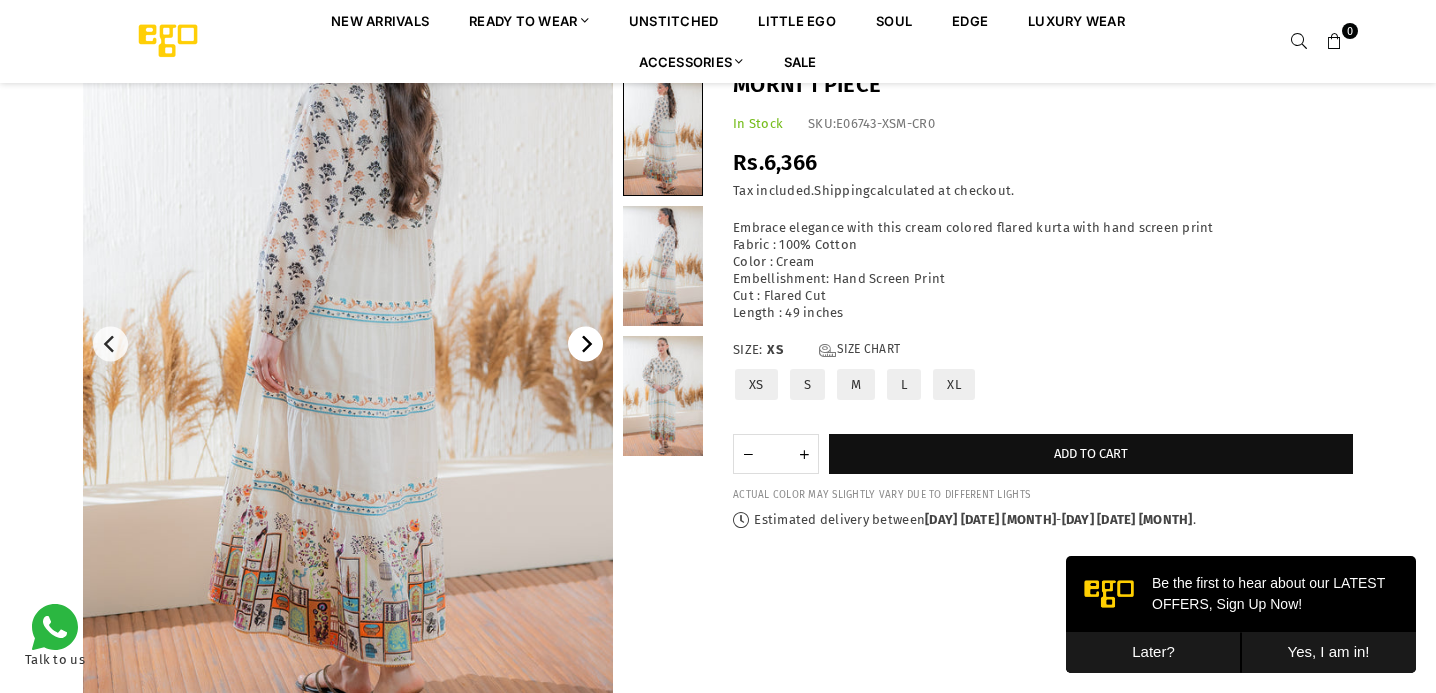 click 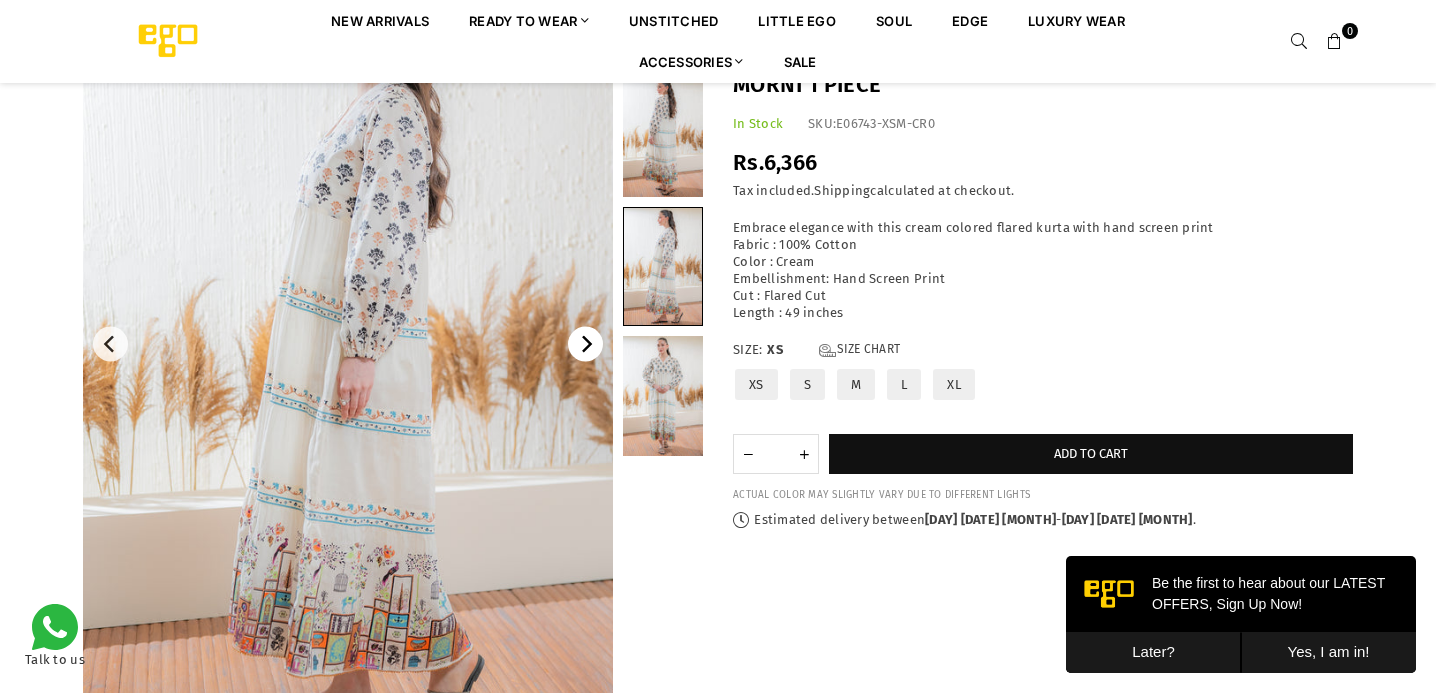 click 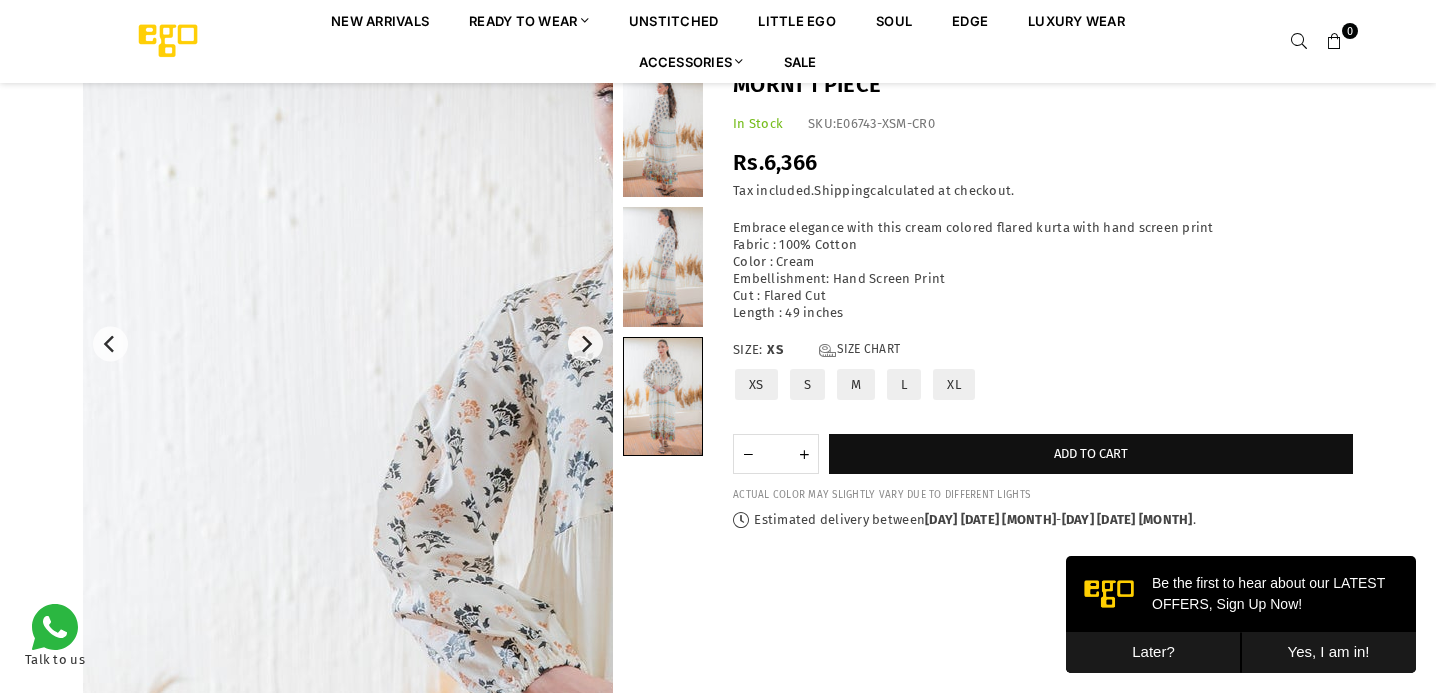 click at bounding box center [683, 847] 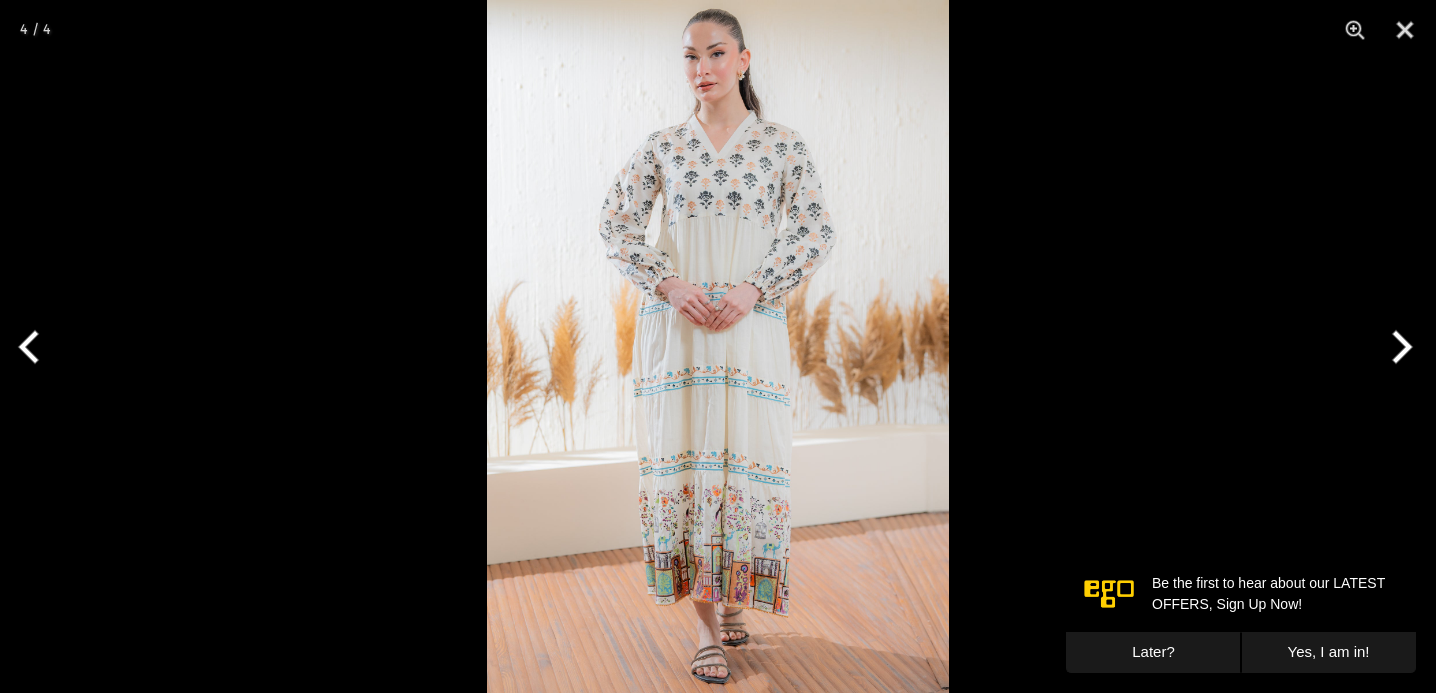 click at bounding box center [718, 346] 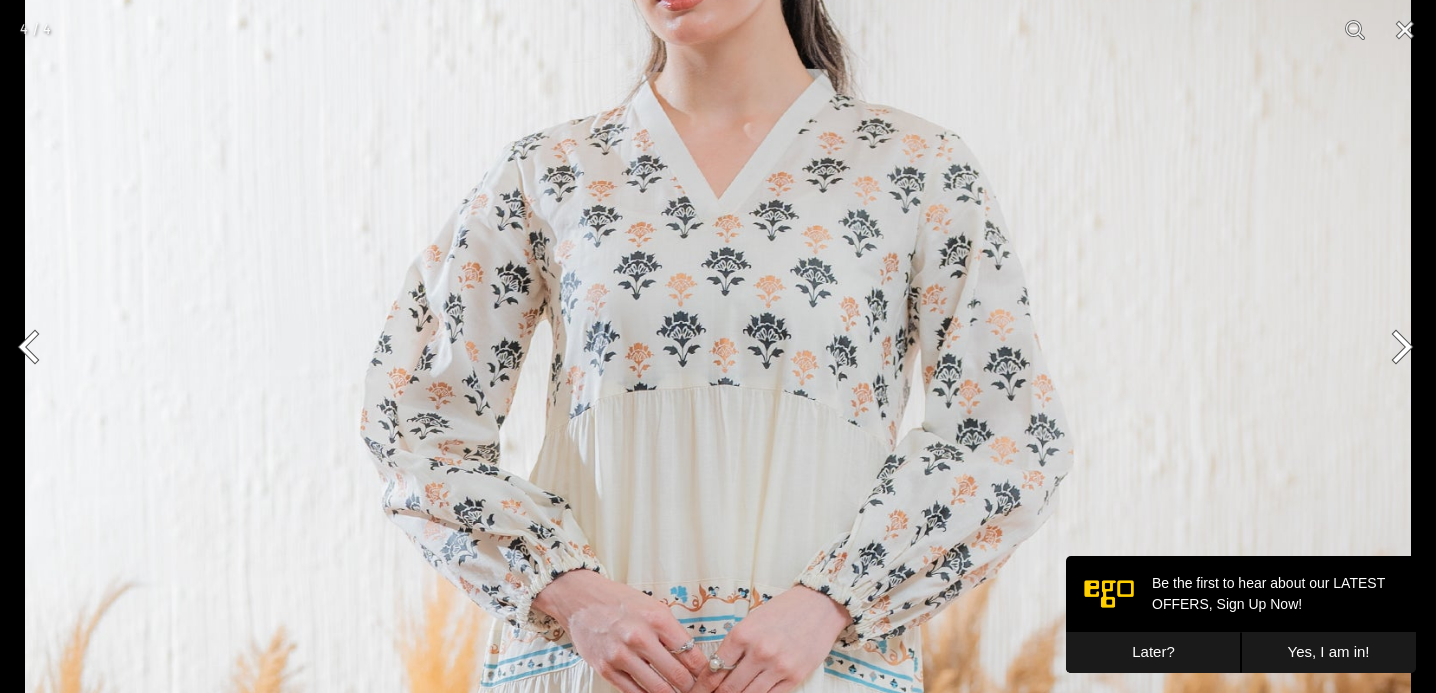 click at bounding box center [1398, 347] 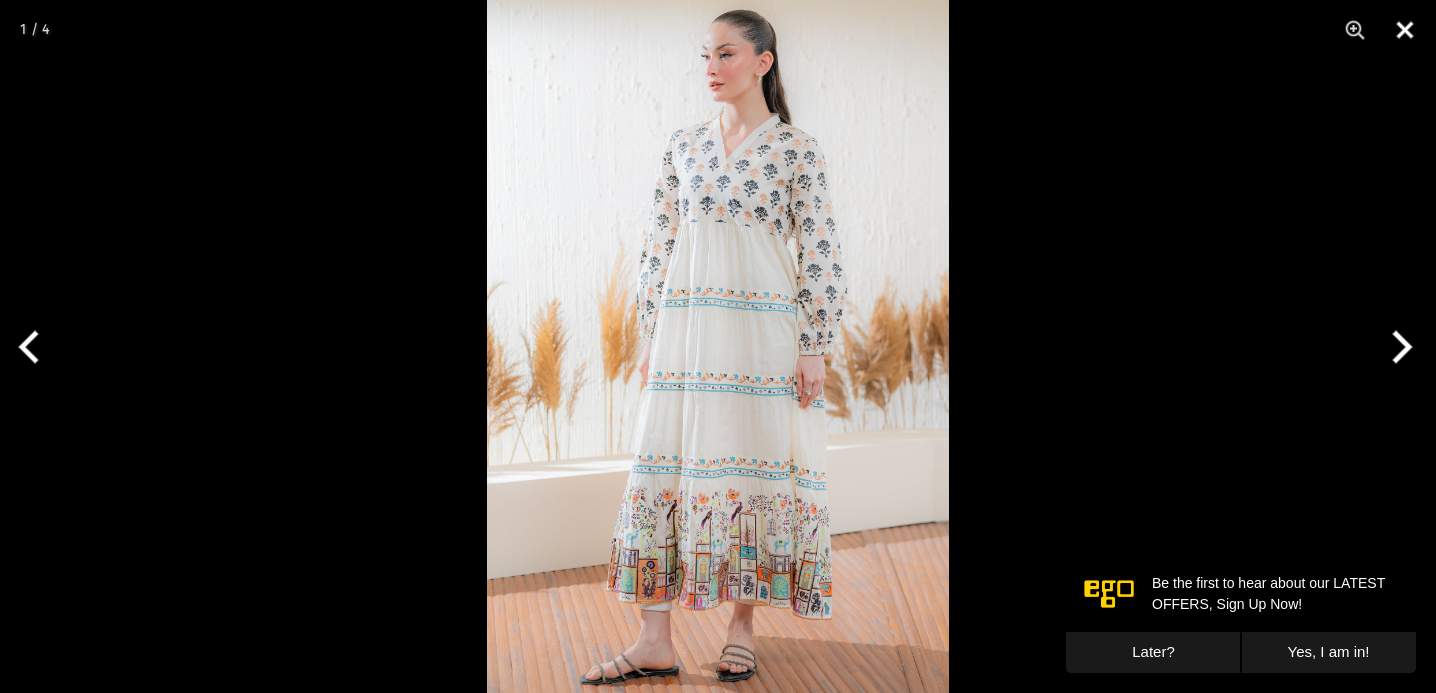 click at bounding box center (1405, 30) 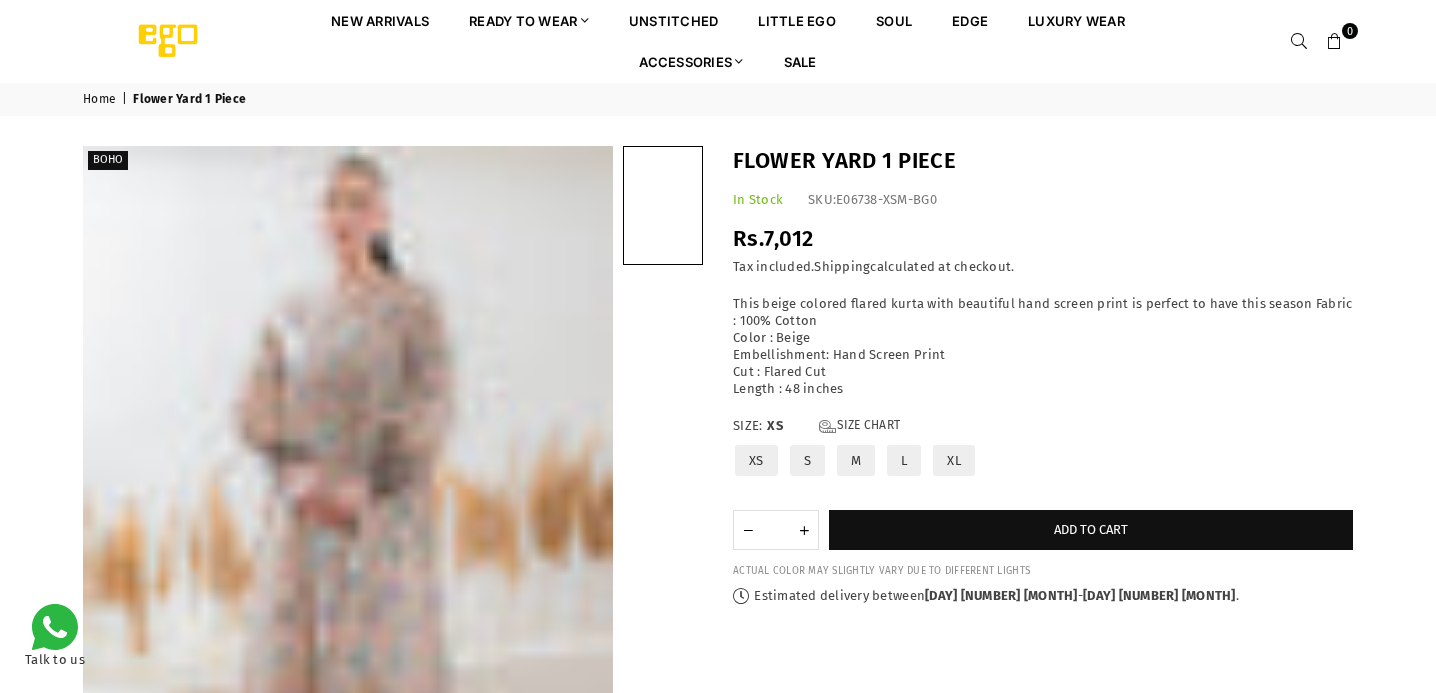 scroll, scrollTop: 0, scrollLeft: 0, axis: both 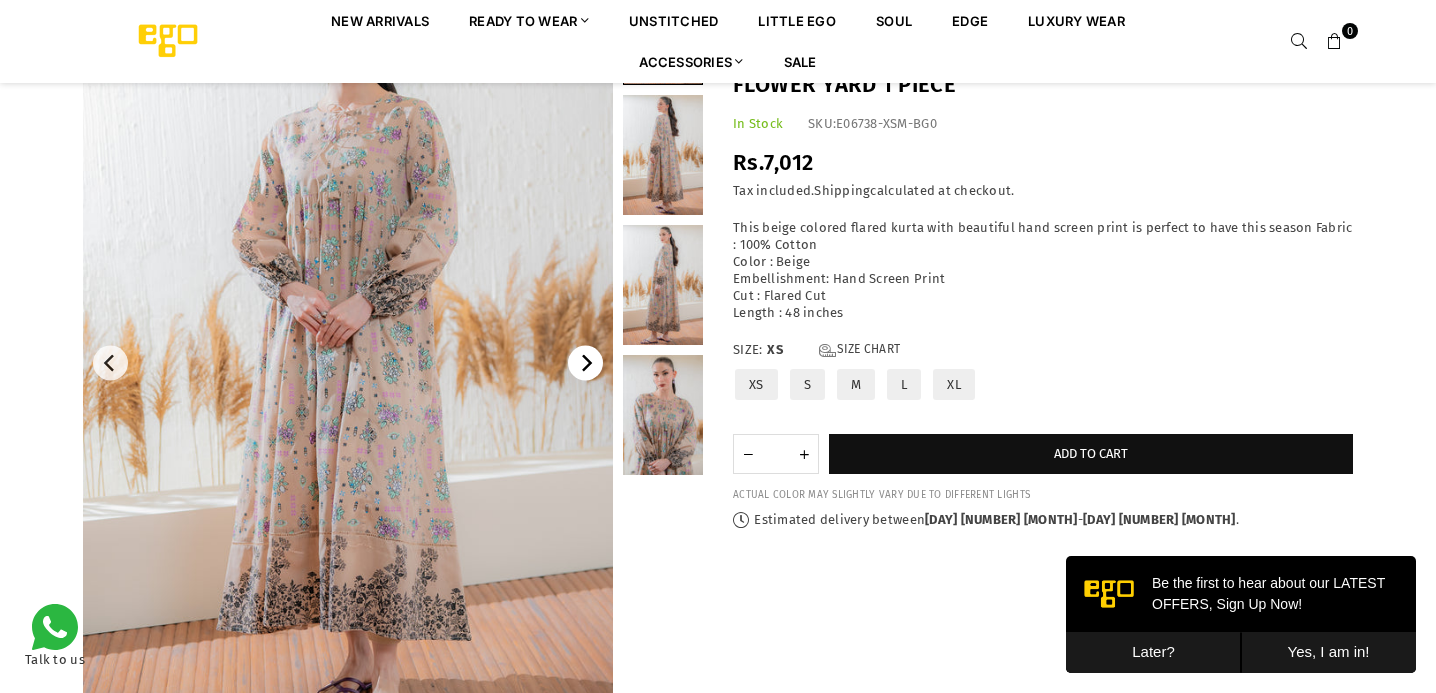click 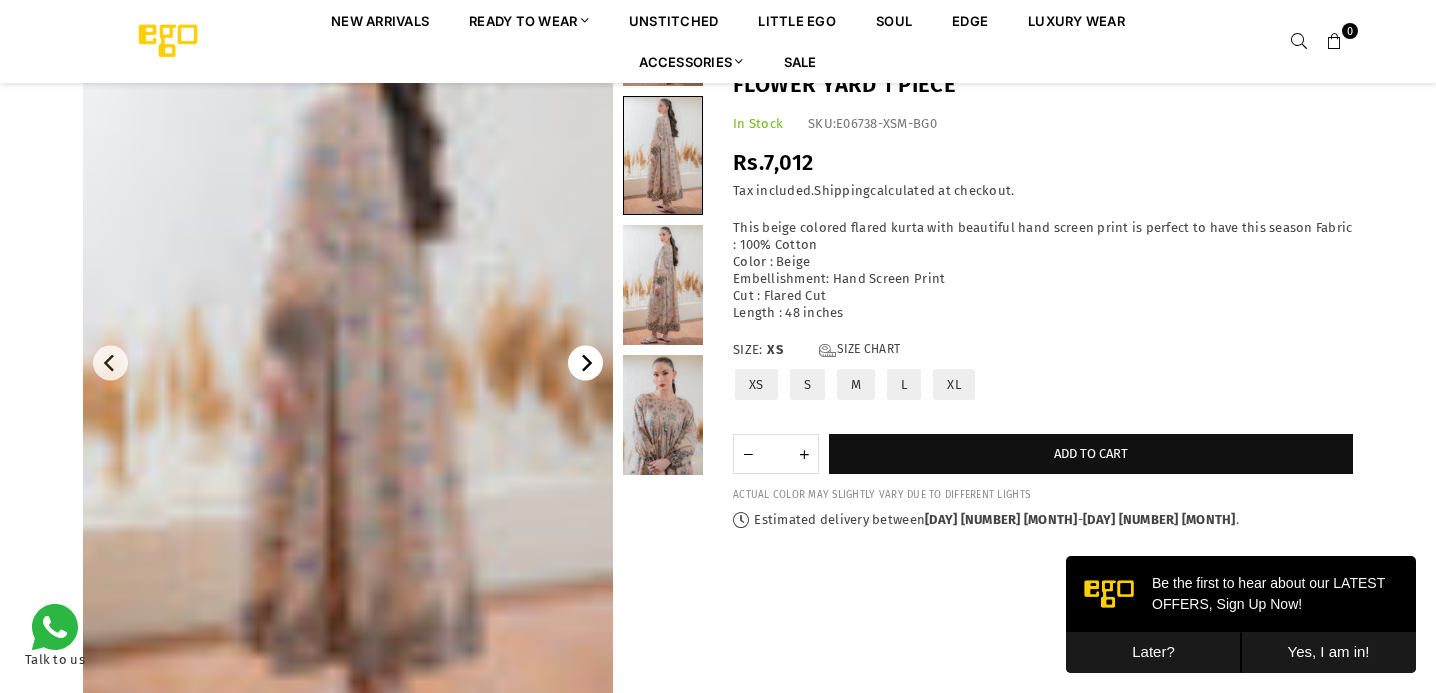 click 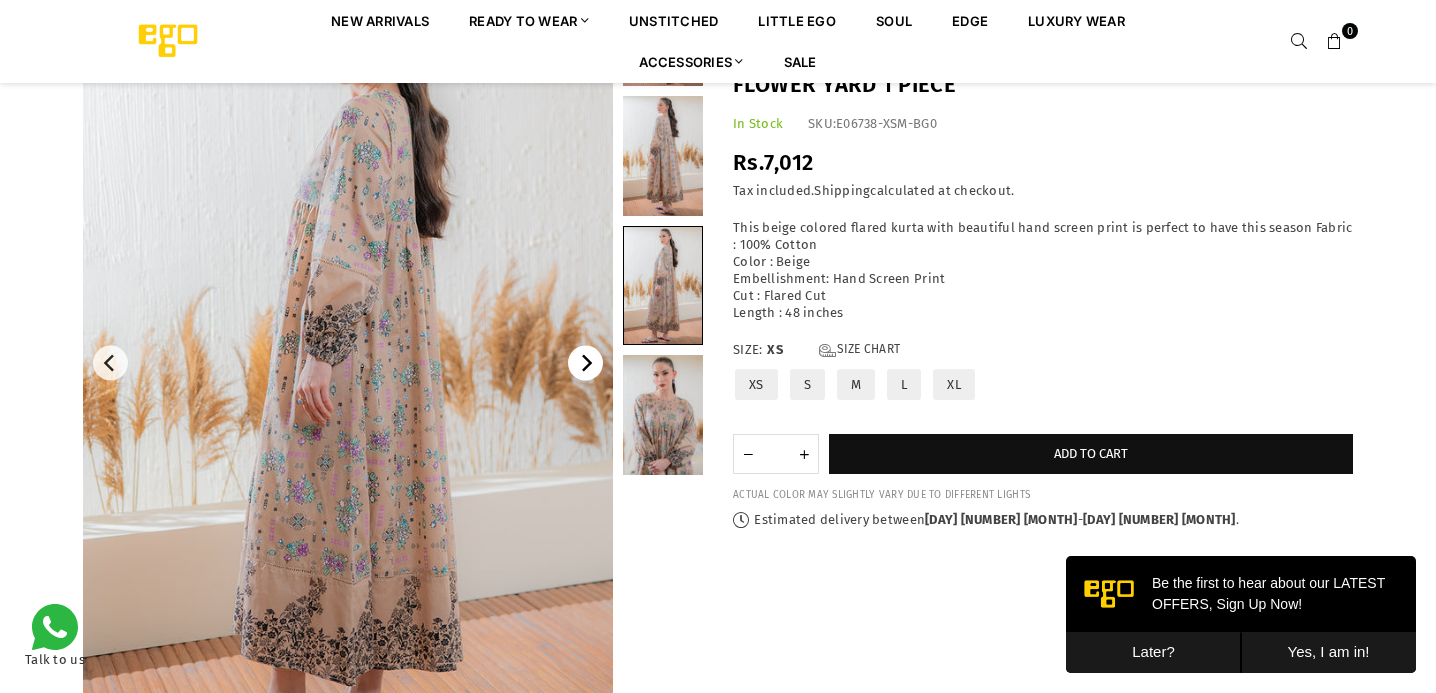 click 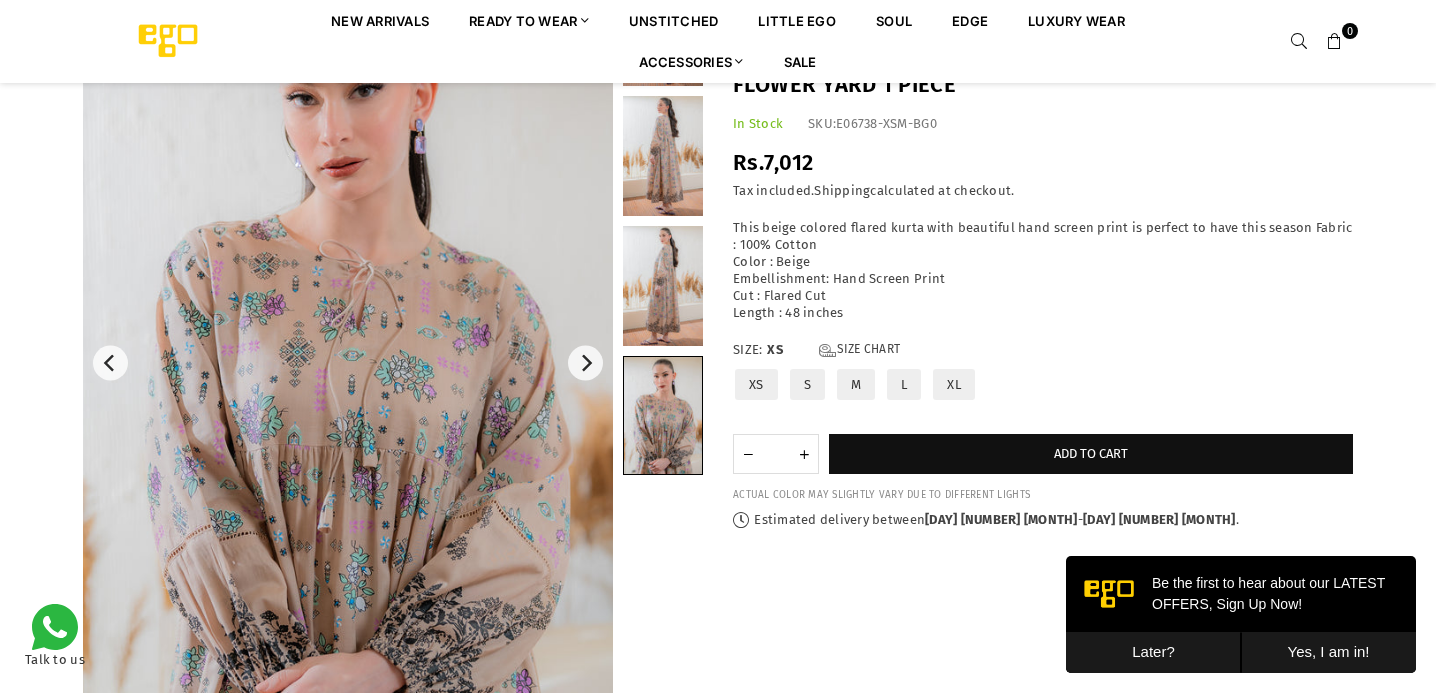 click at bounding box center [348, 363] 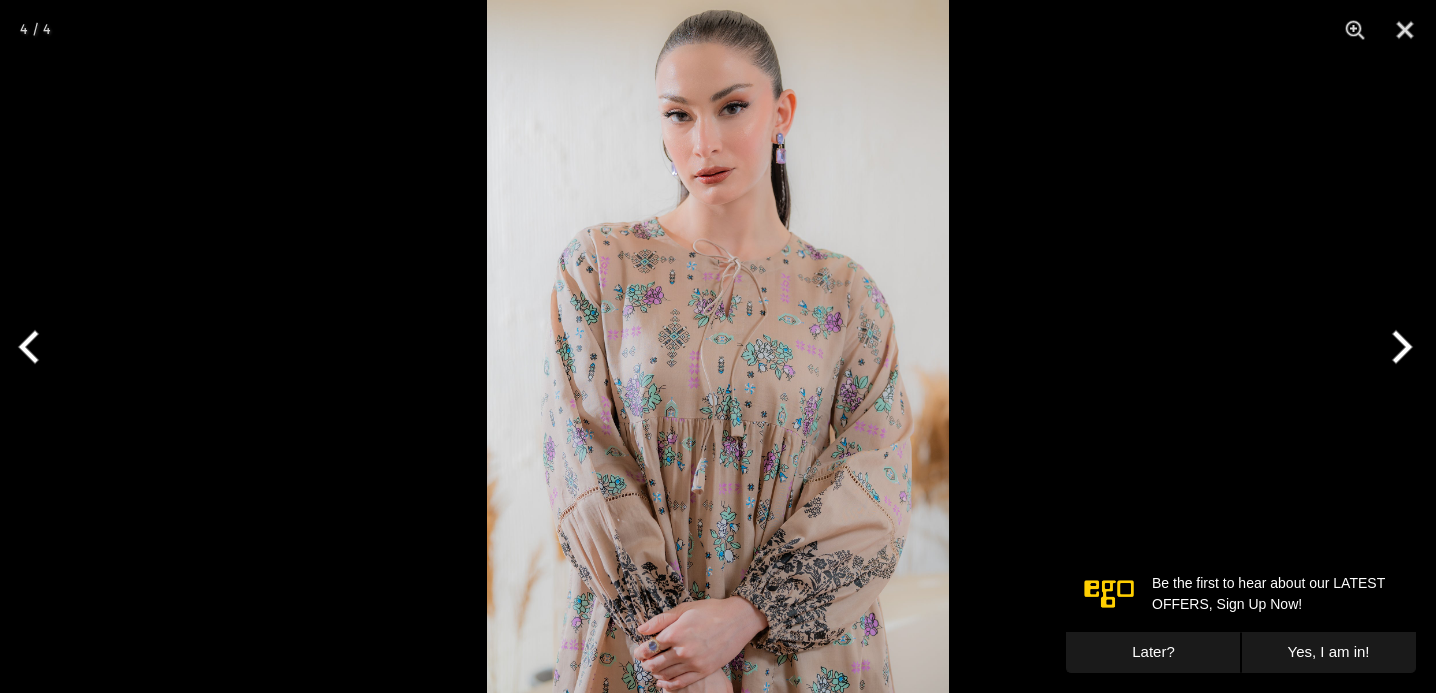 click at bounding box center (718, 346) 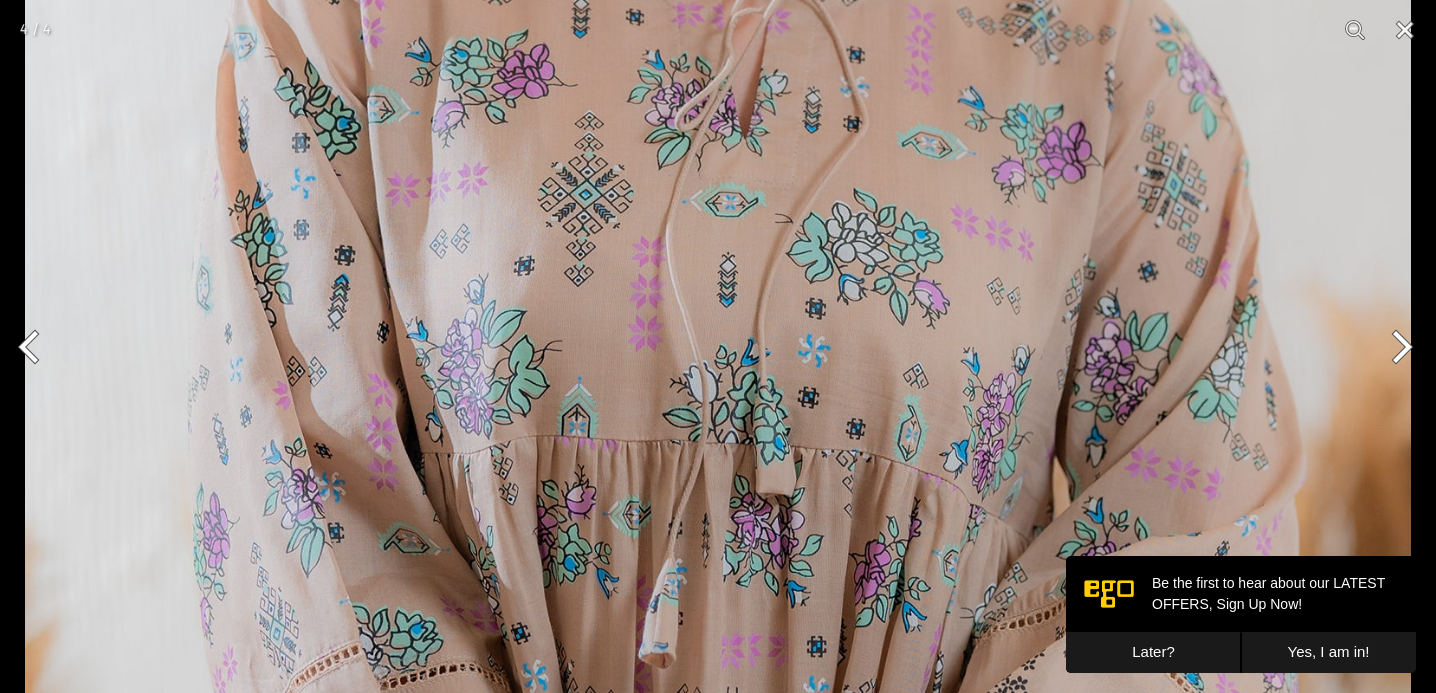 click at bounding box center (1398, 347) 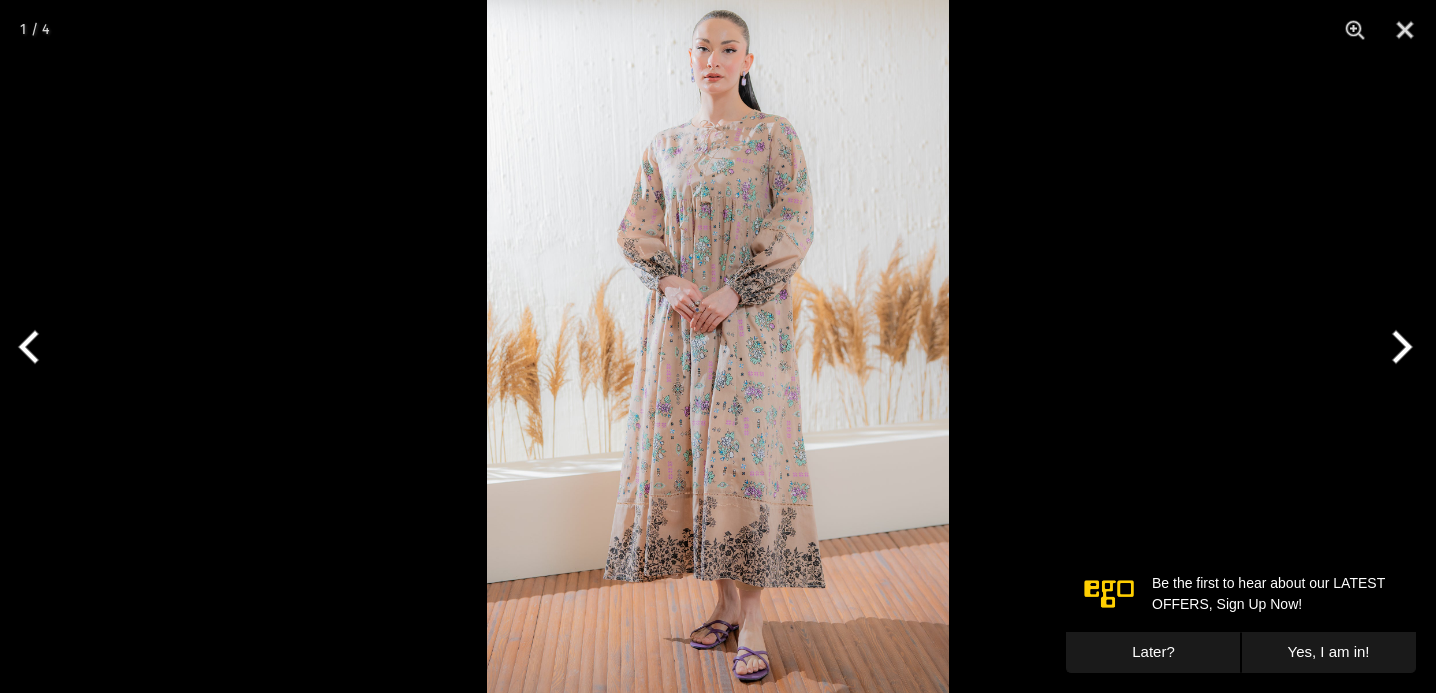 click at bounding box center [718, 346] 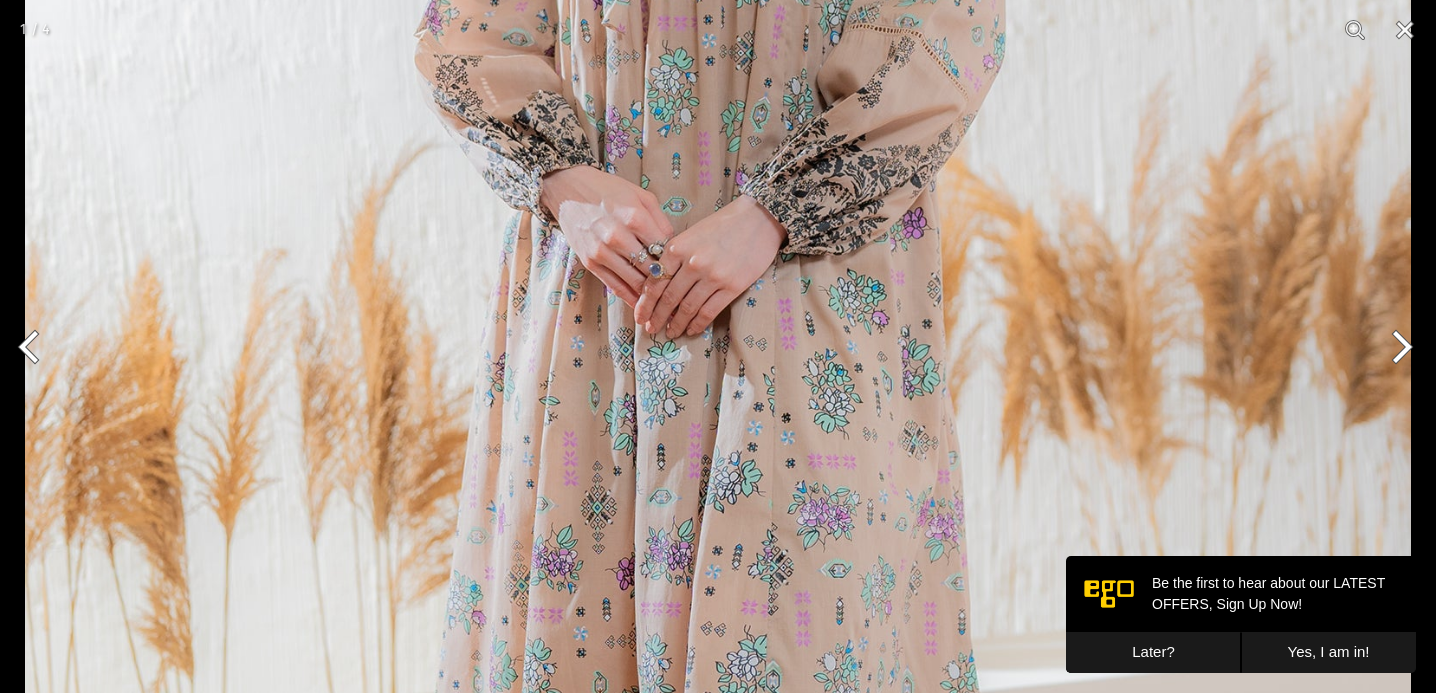 click at bounding box center (718, 379) 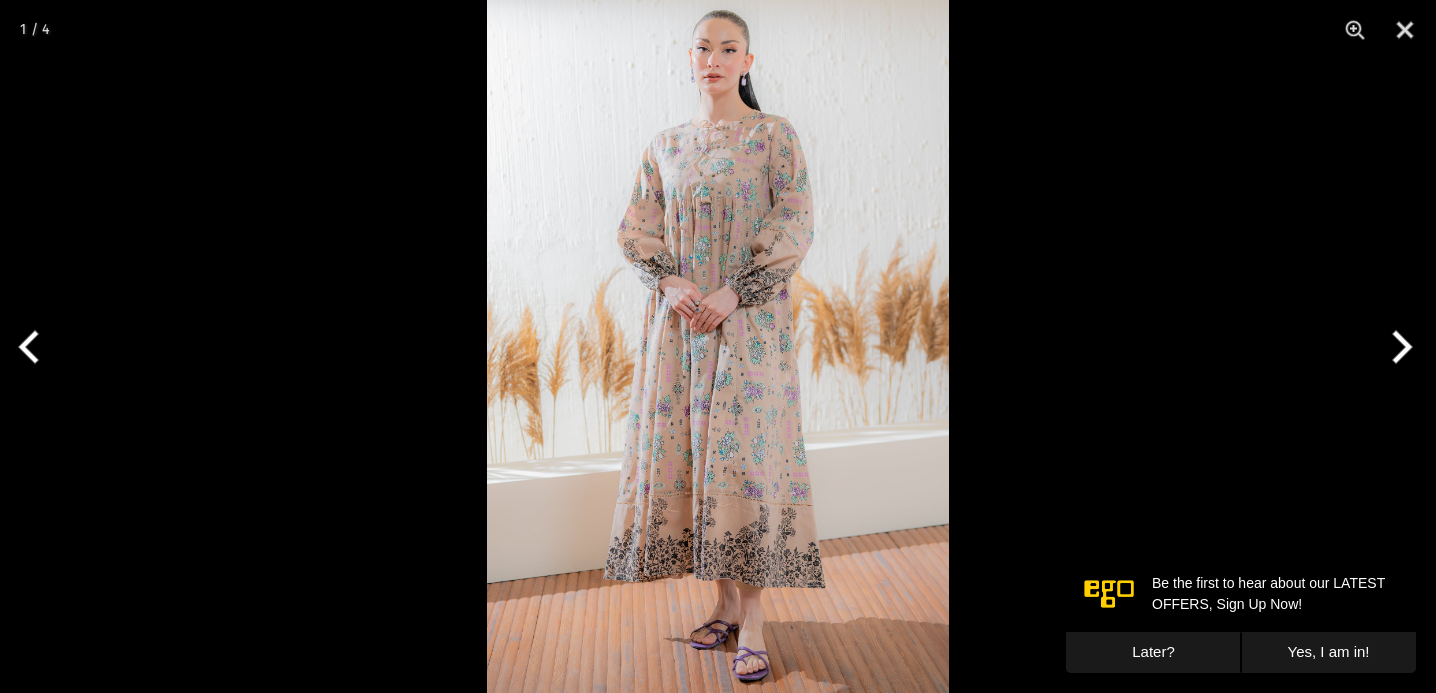 click at bounding box center [718, 346] 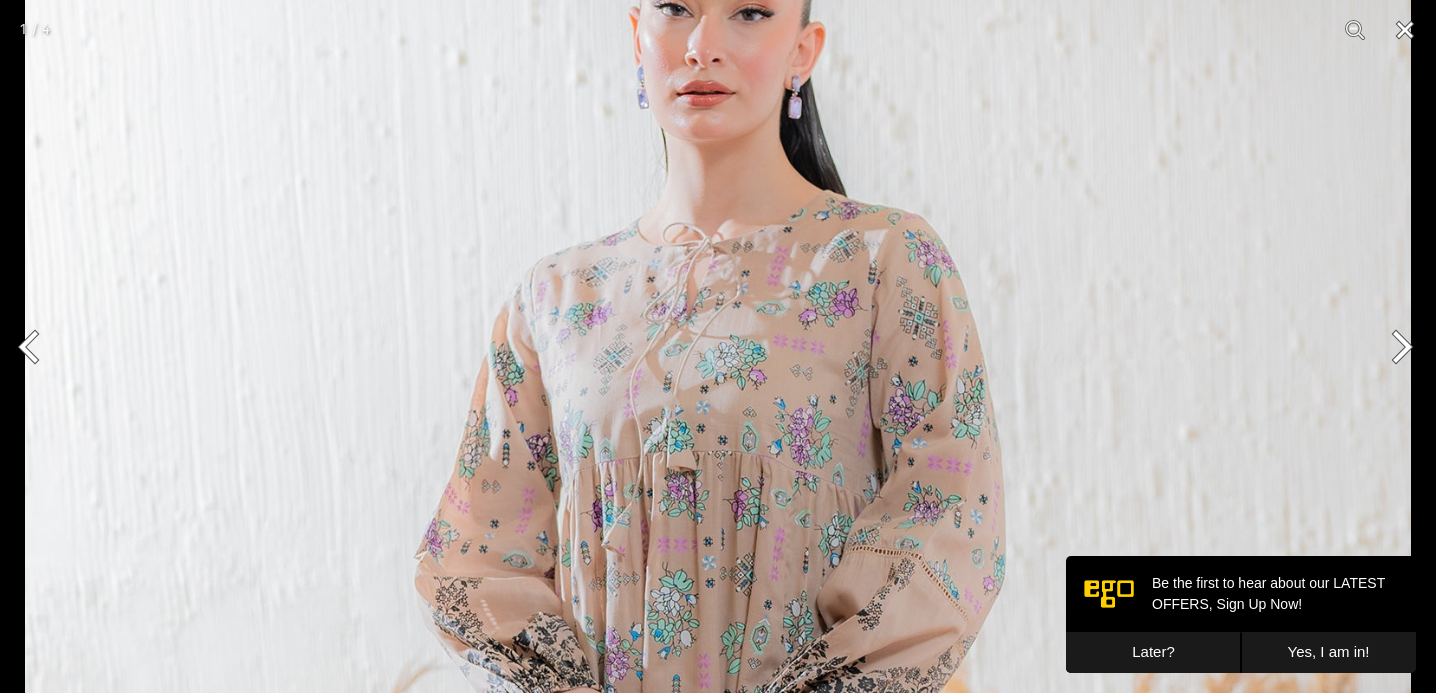 click at bounding box center [1405, 30] 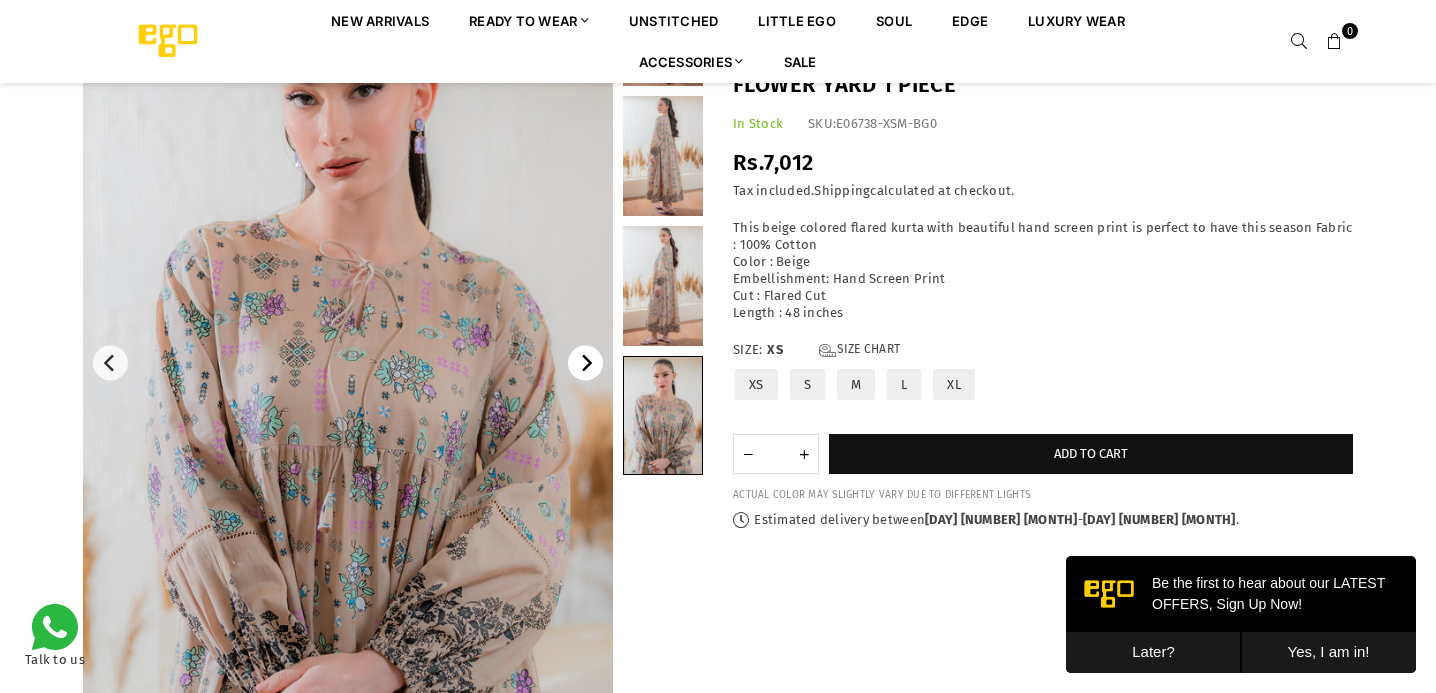 click 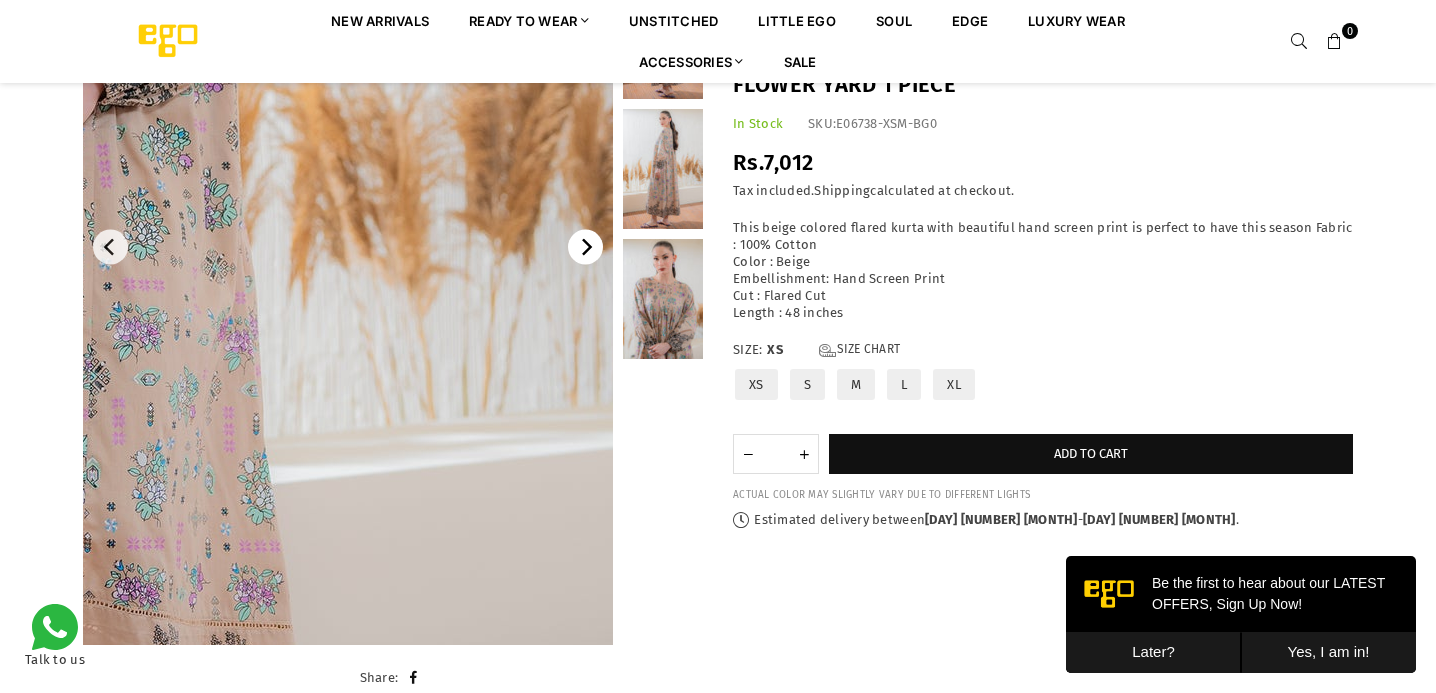 scroll, scrollTop: 298, scrollLeft: 0, axis: vertical 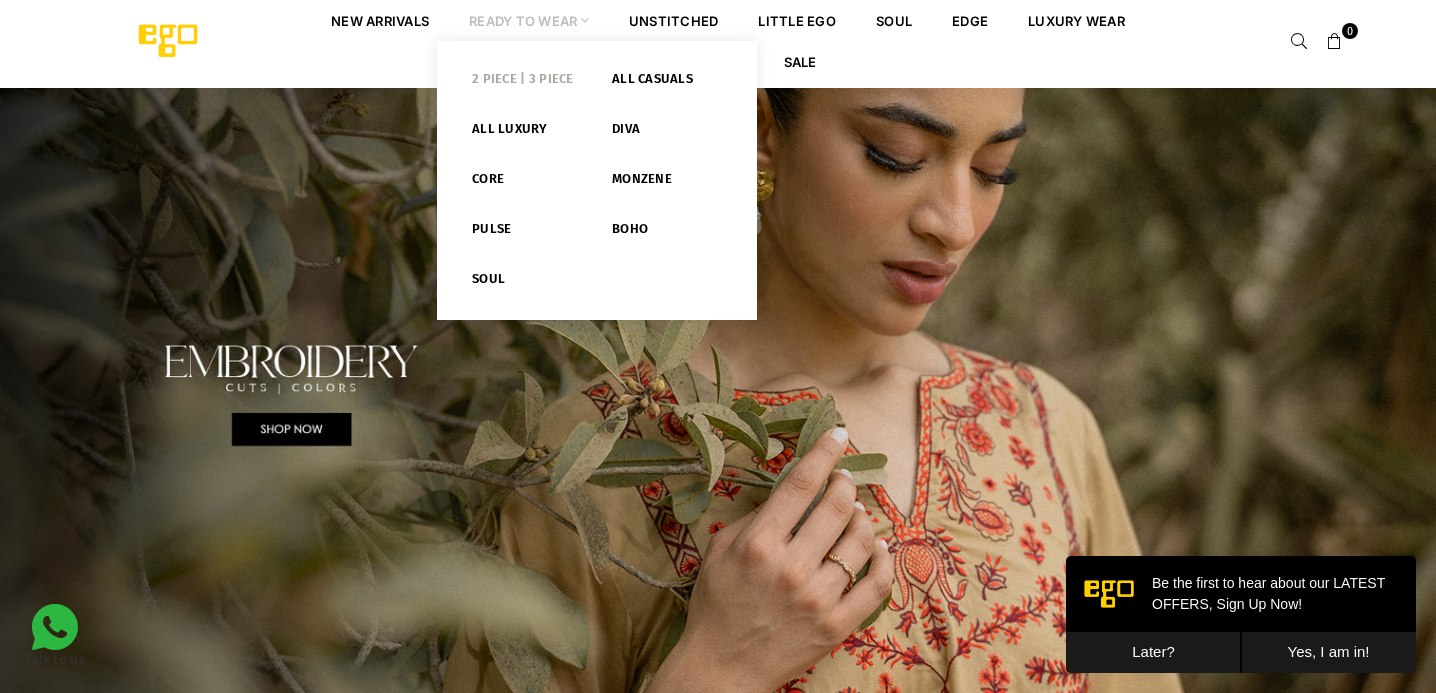 click on "2 PIECE | 3 PIECE" at bounding box center (527, 83) 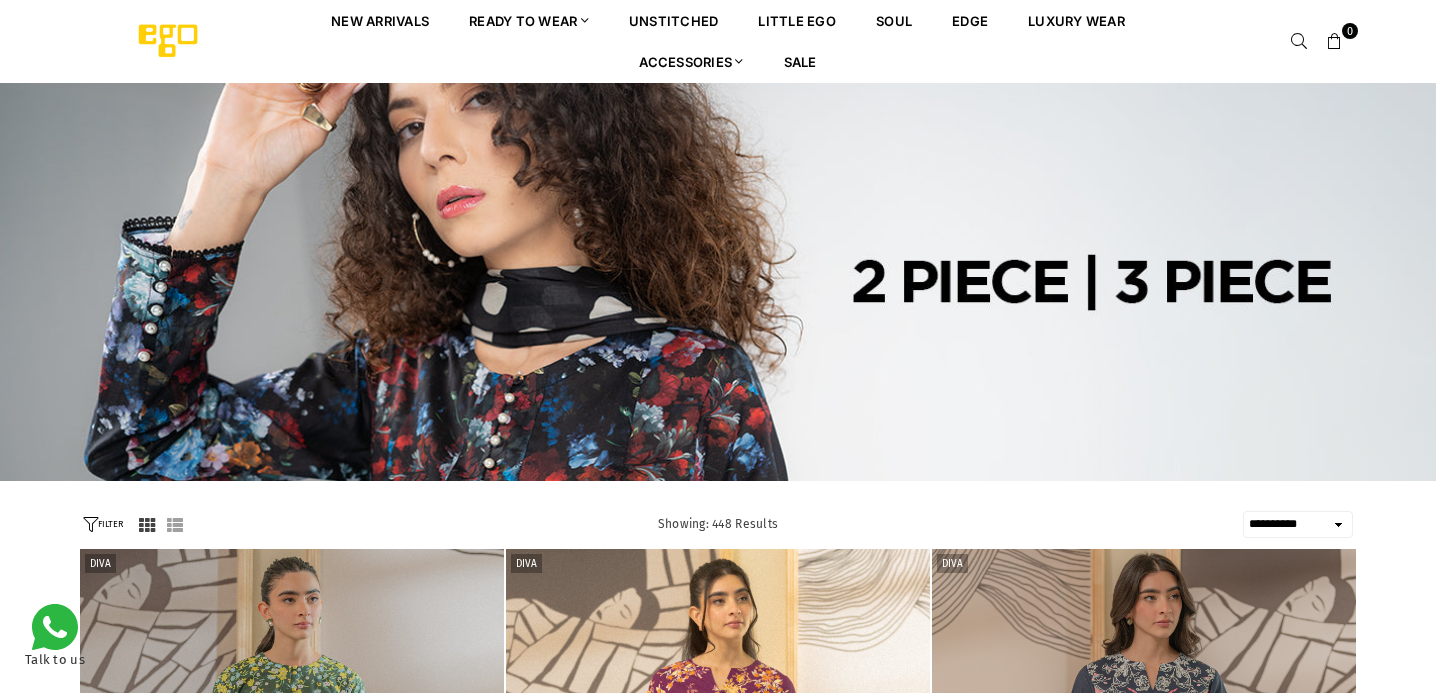 select on "**********" 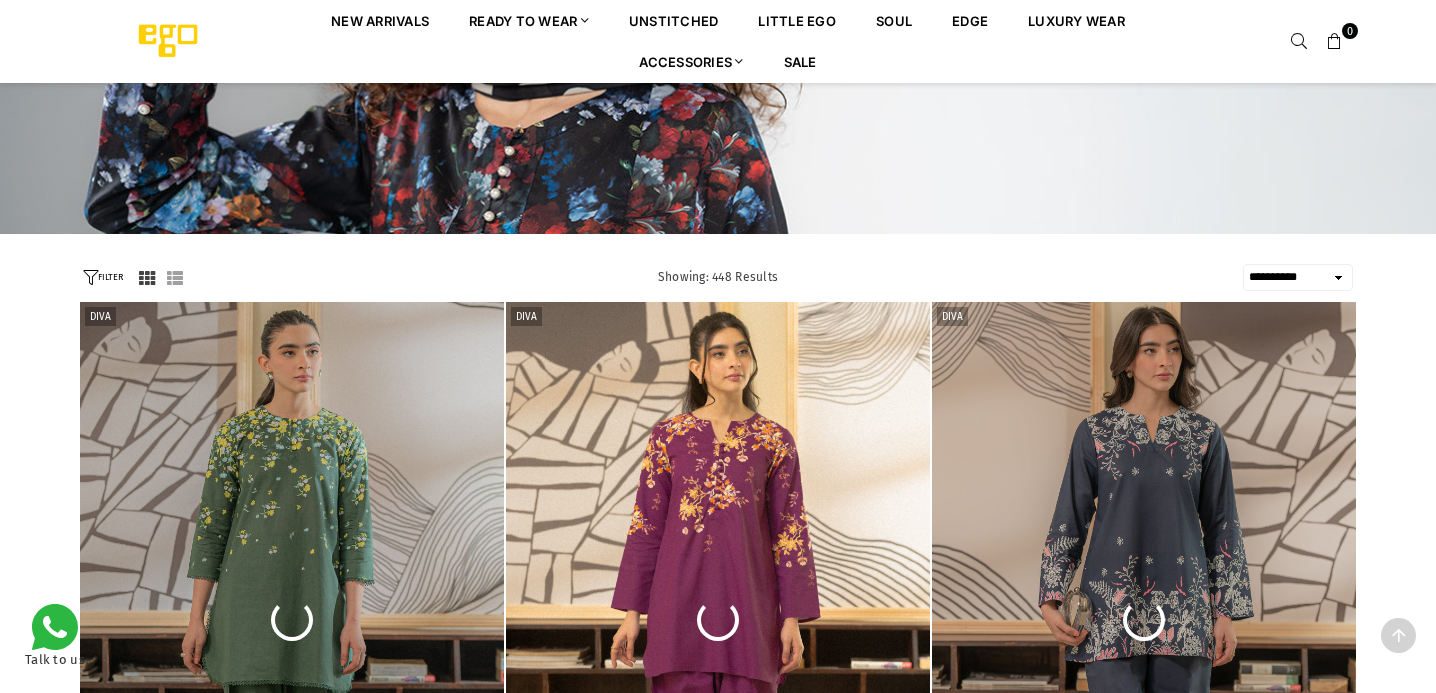 scroll, scrollTop: 404, scrollLeft: 0, axis: vertical 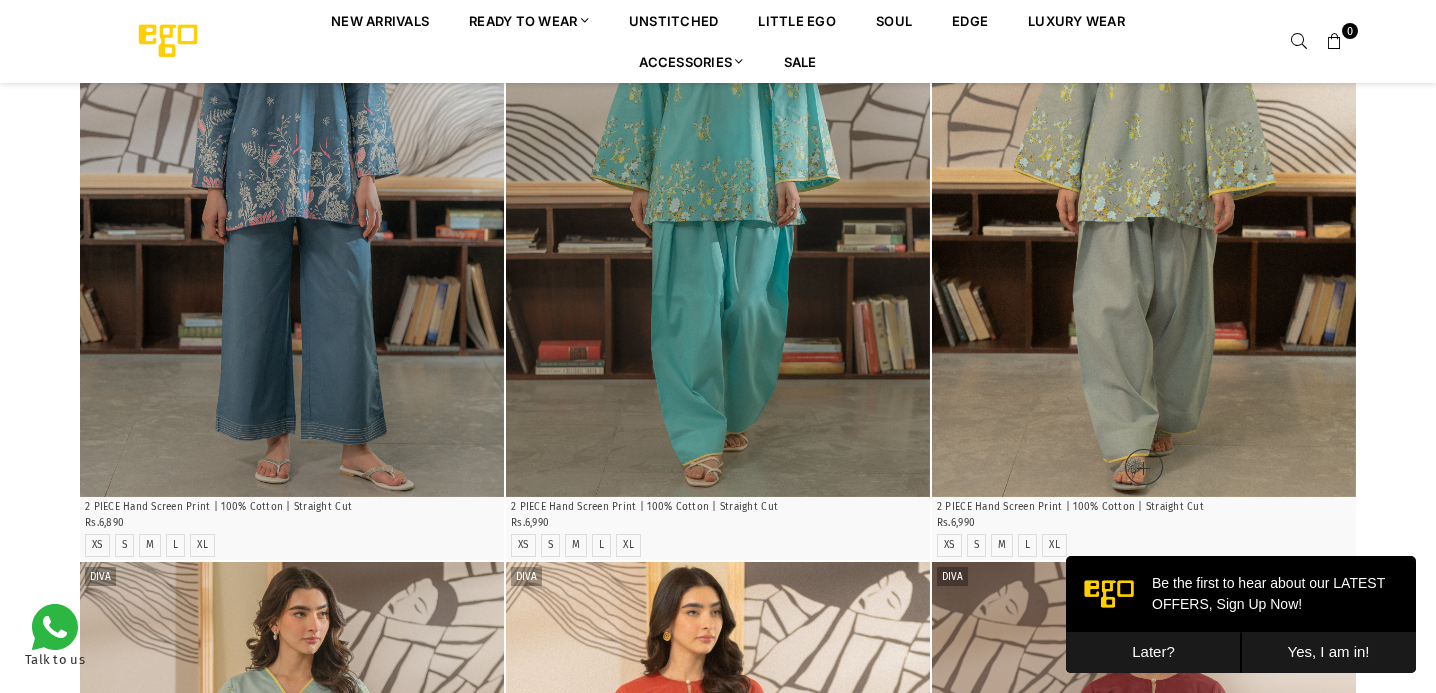 click at bounding box center (1144, 179) 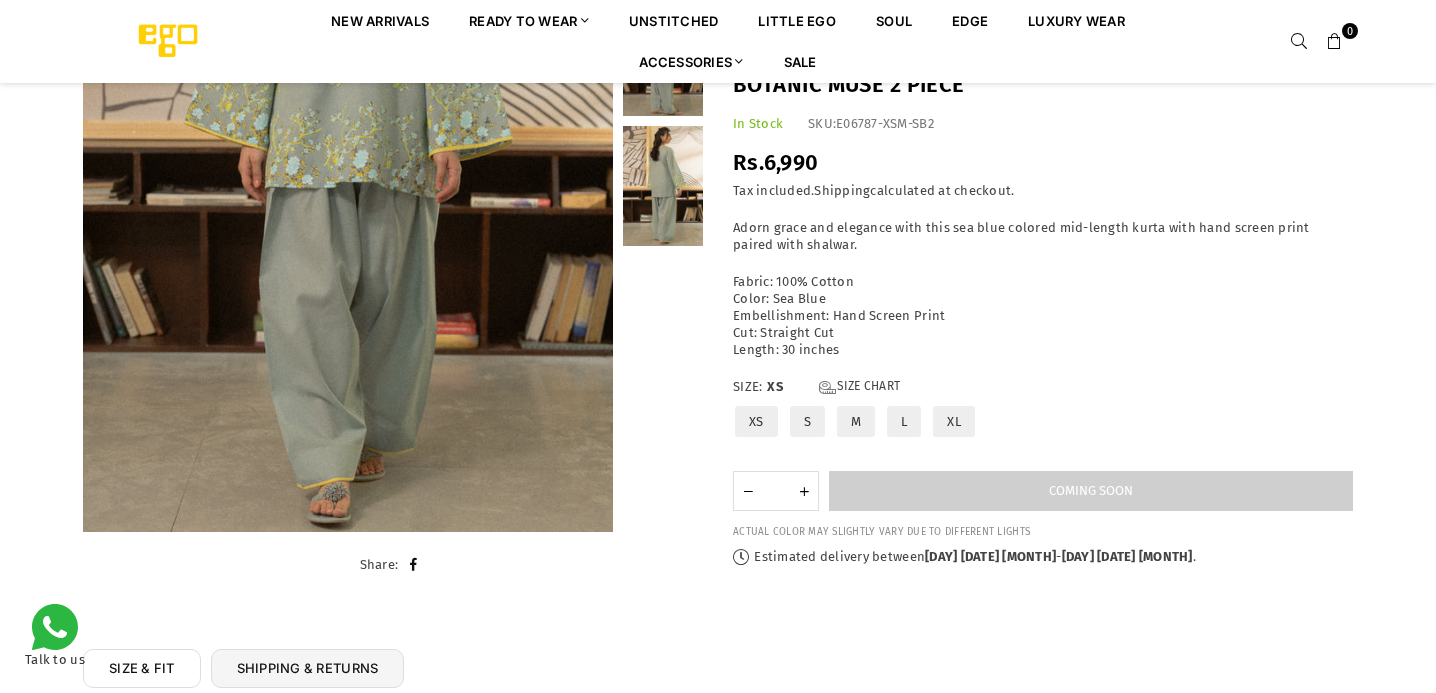 scroll, scrollTop: 0, scrollLeft: 0, axis: both 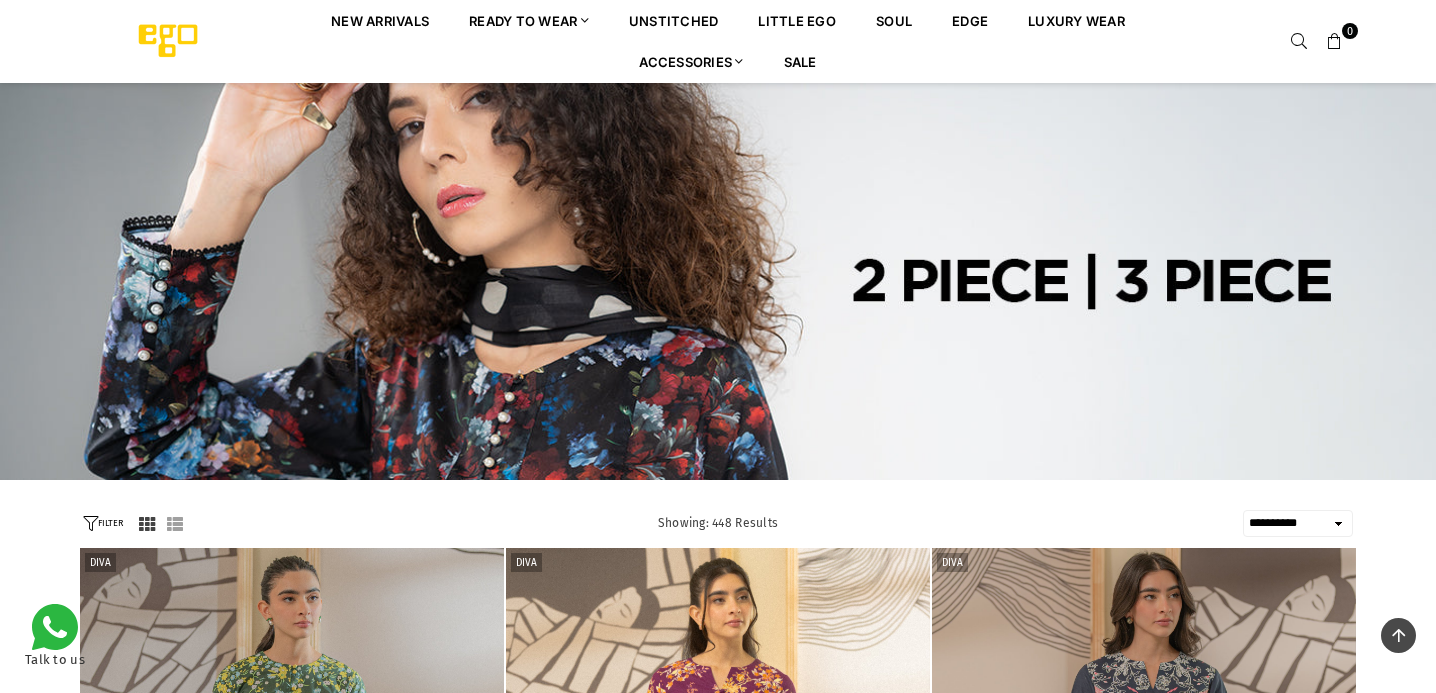 select on "**********" 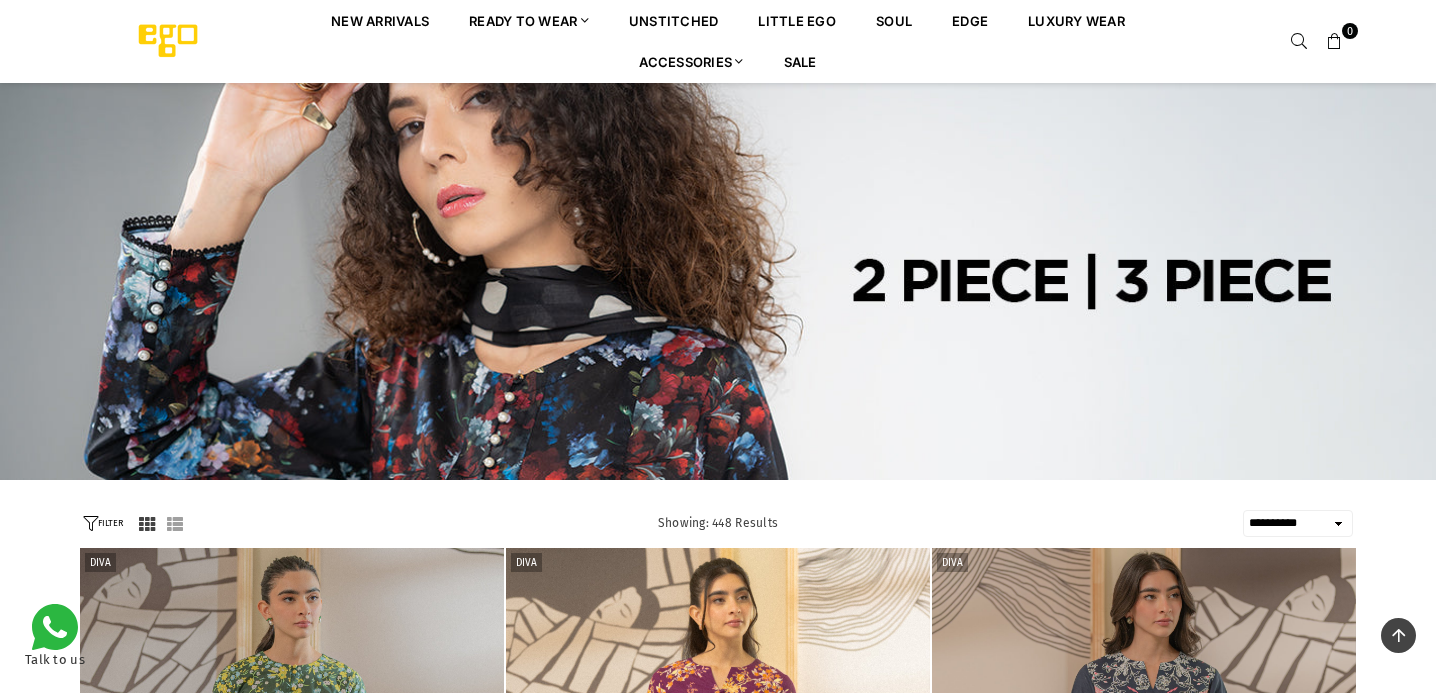 scroll, scrollTop: 2675, scrollLeft: 0, axis: vertical 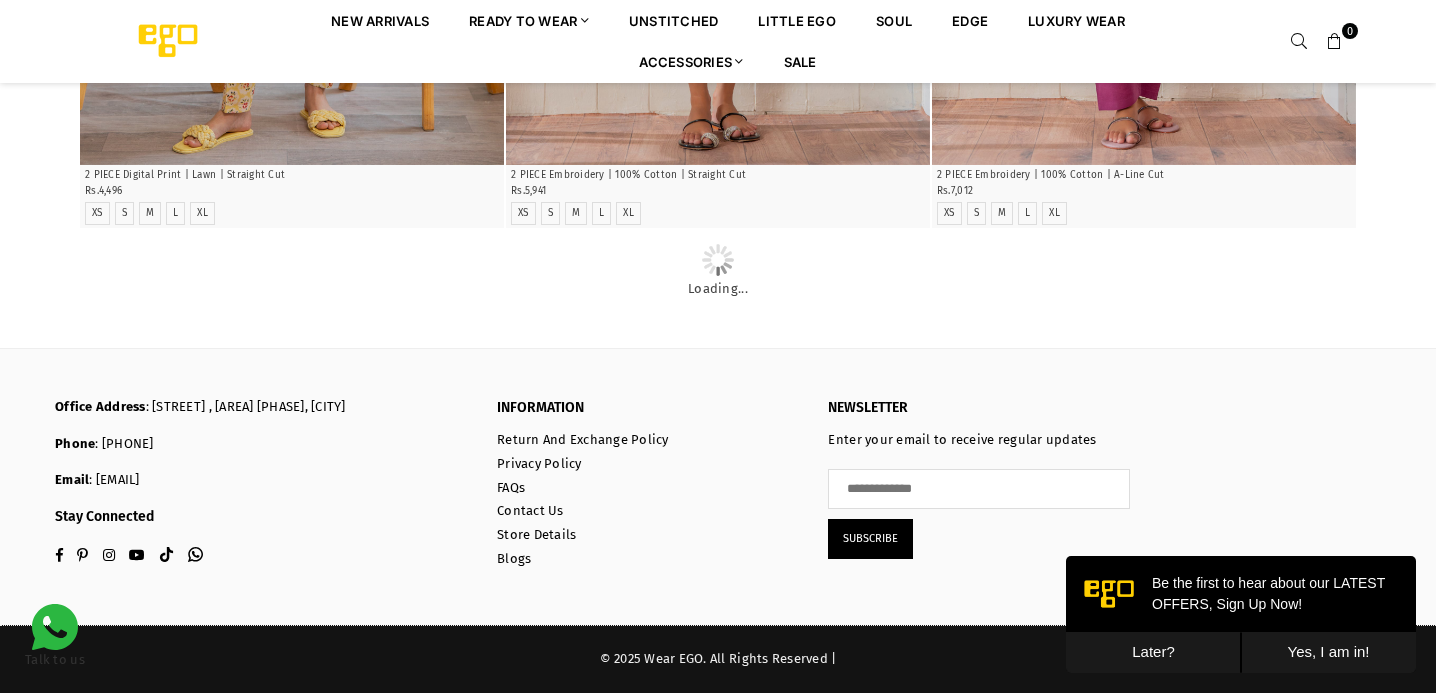 click at bounding box center [292, -1555] 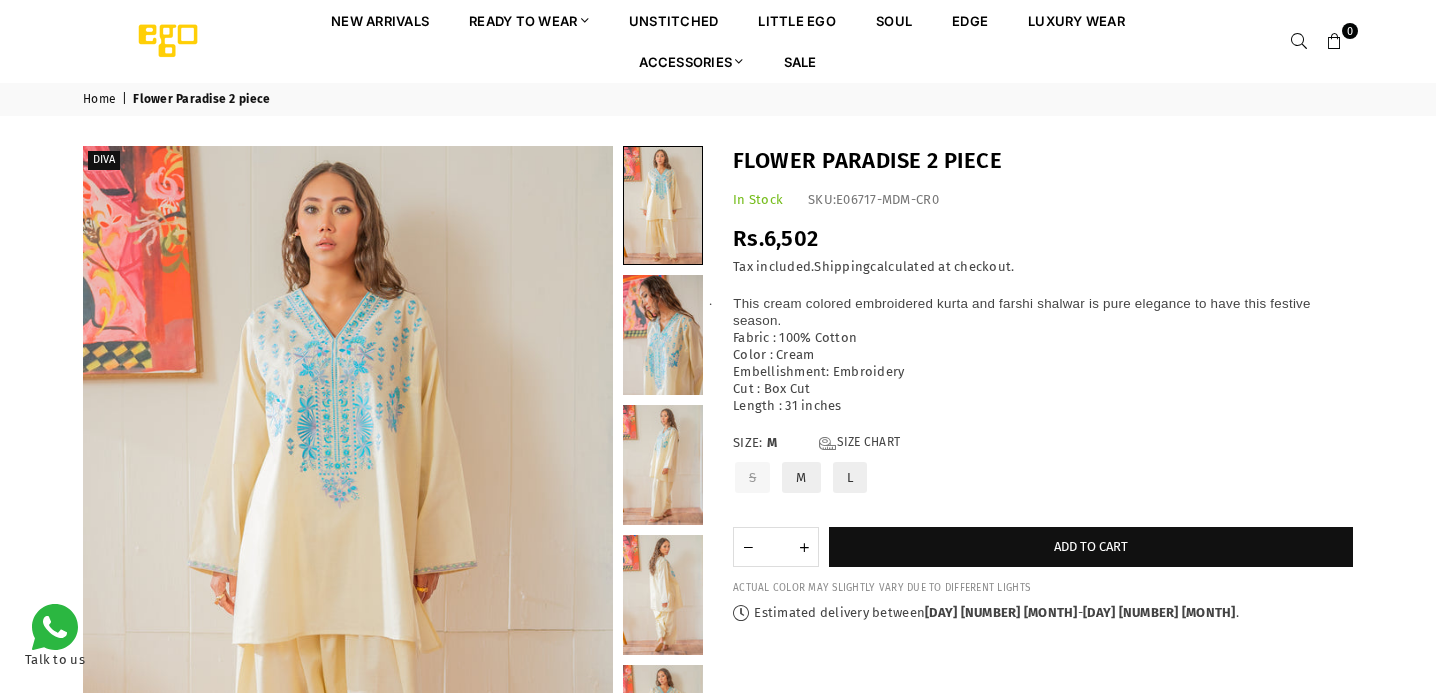 scroll, scrollTop: 0, scrollLeft: 0, axis: both 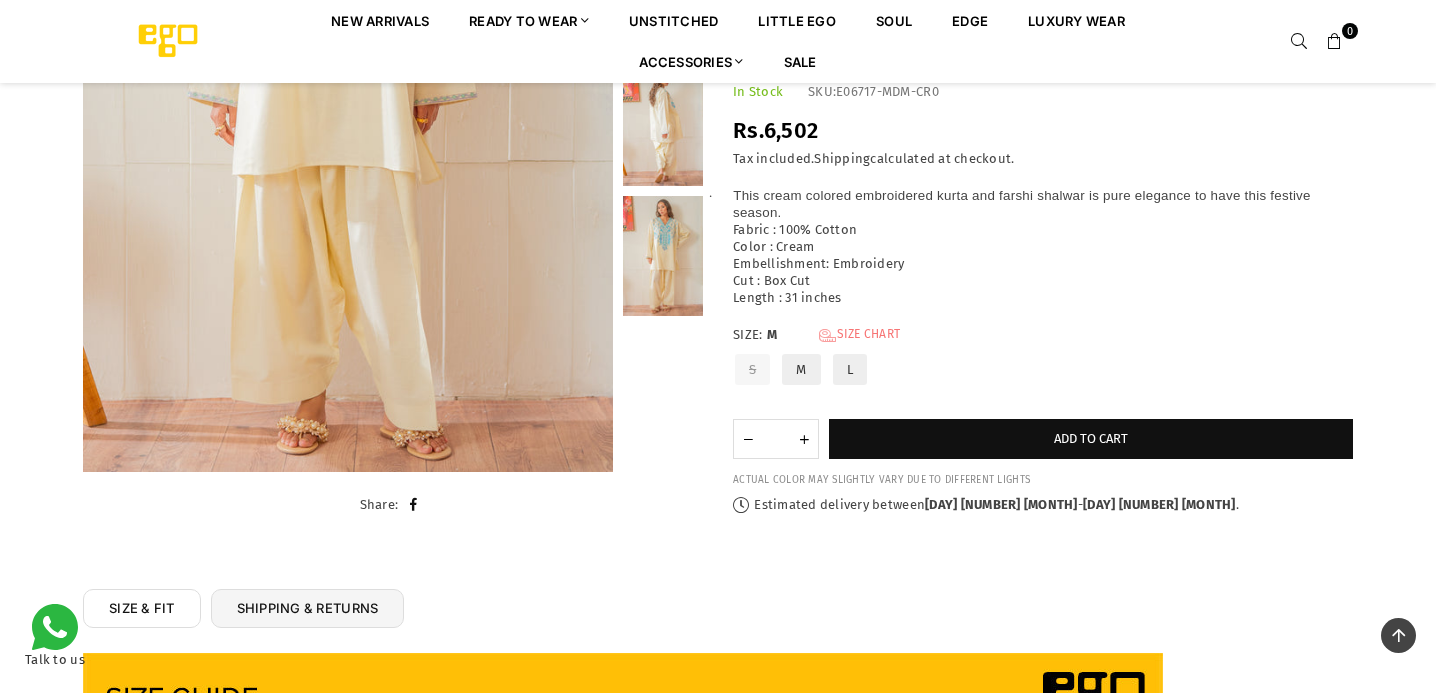 click on "Size Chart" at bounding box center (859, 335) 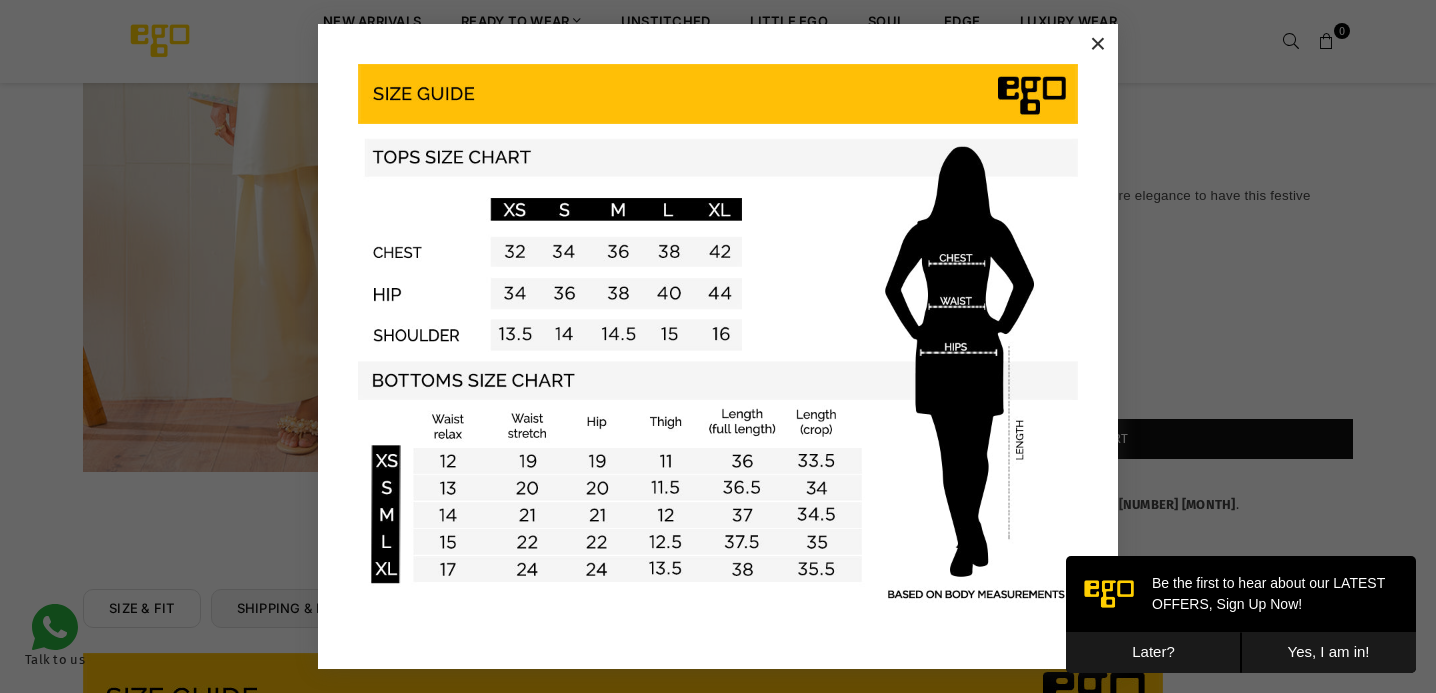 scroll, scrollTop: 0, scrollLeft: 0, axis: both 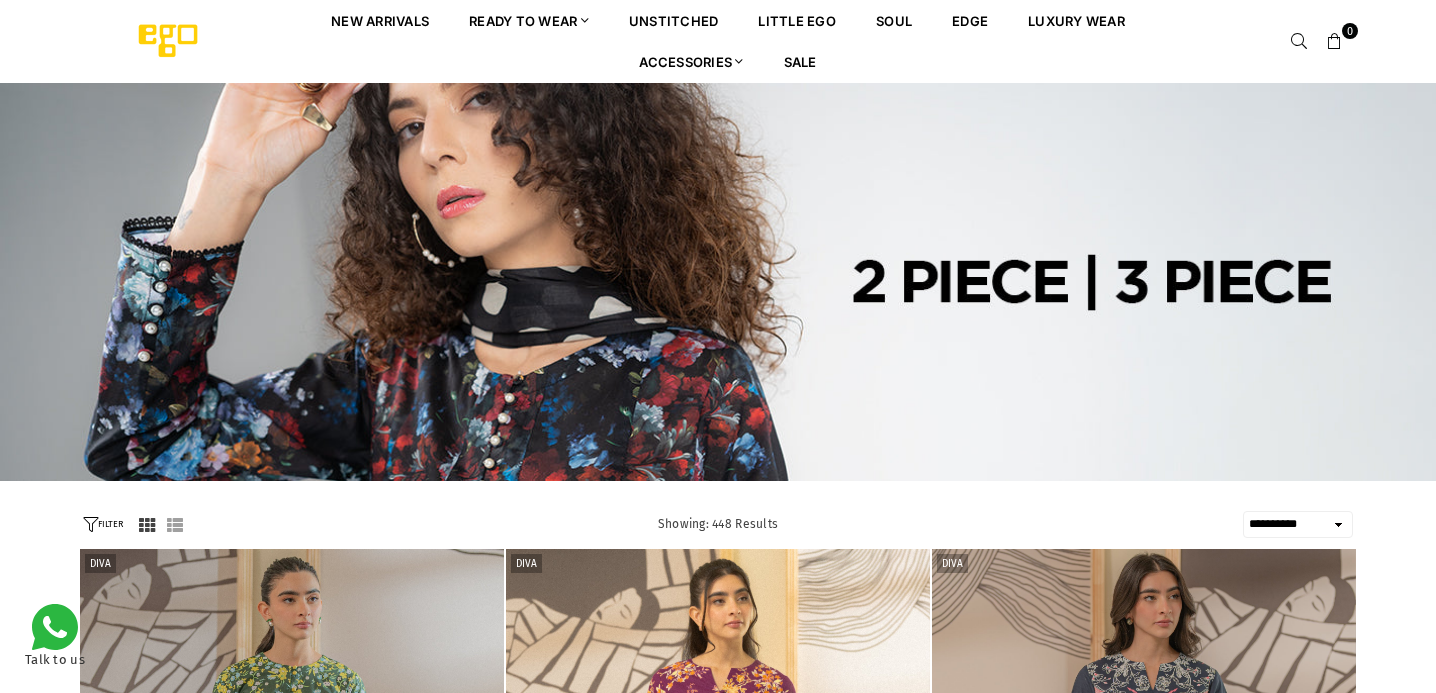 select on "**********" 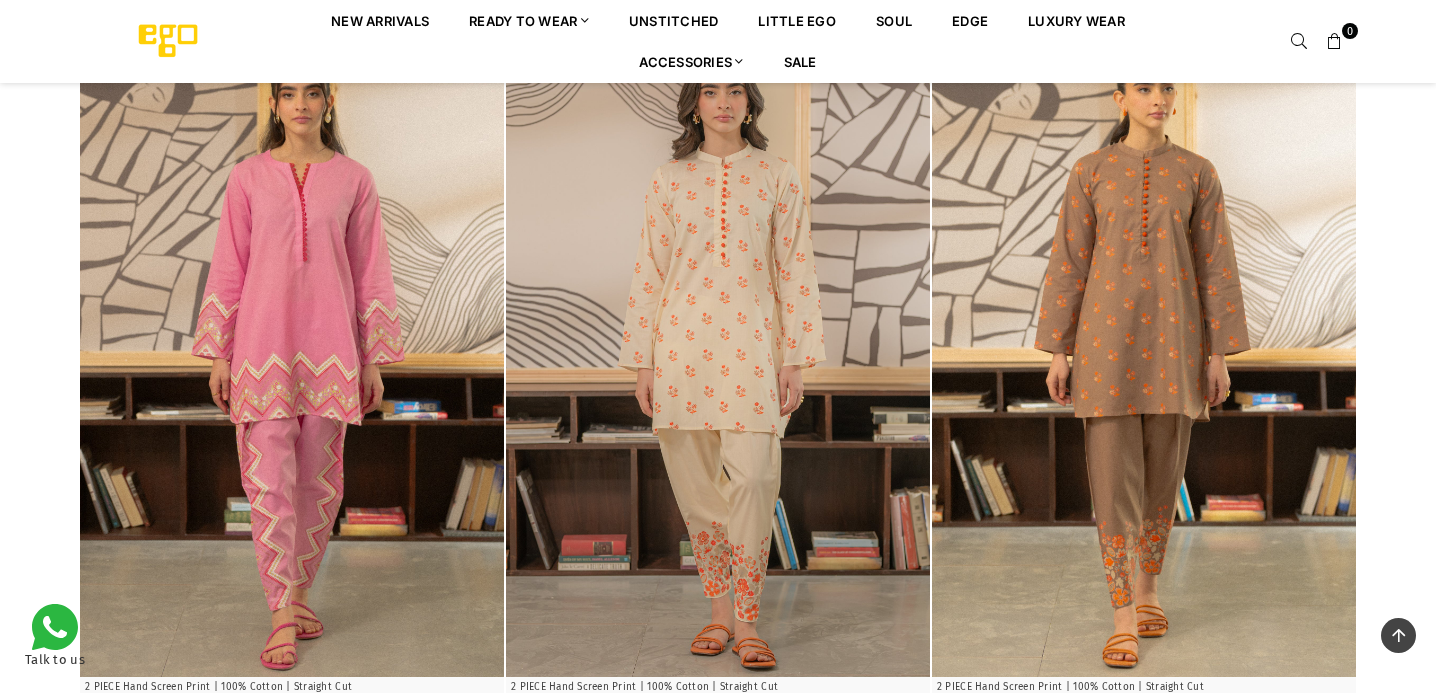 scroll, scrollTop: 3430, scrollLeft: 0, axis: vertical 